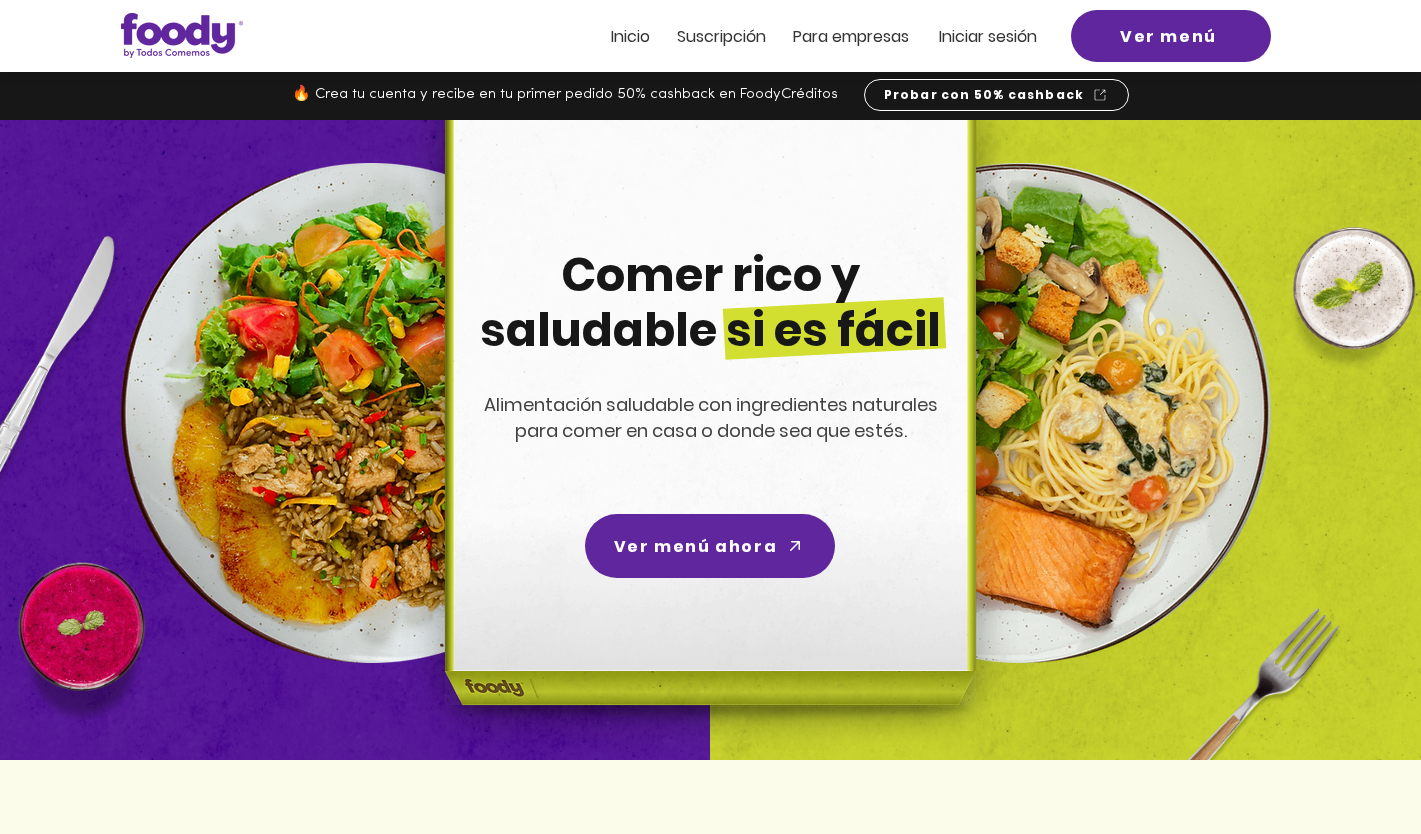 scroll, scrollTop: 0, scrollLeft: 0, axis: both 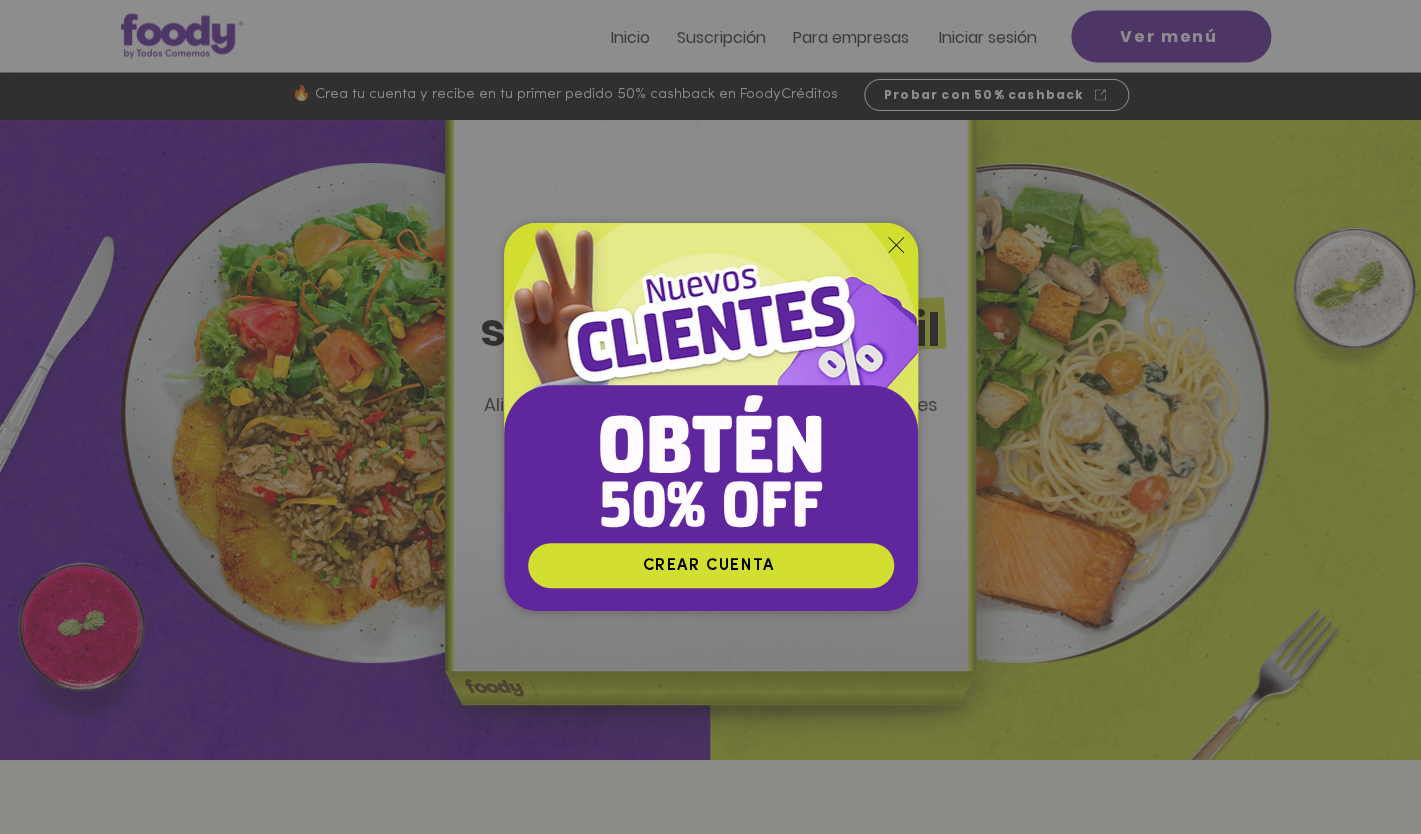 click 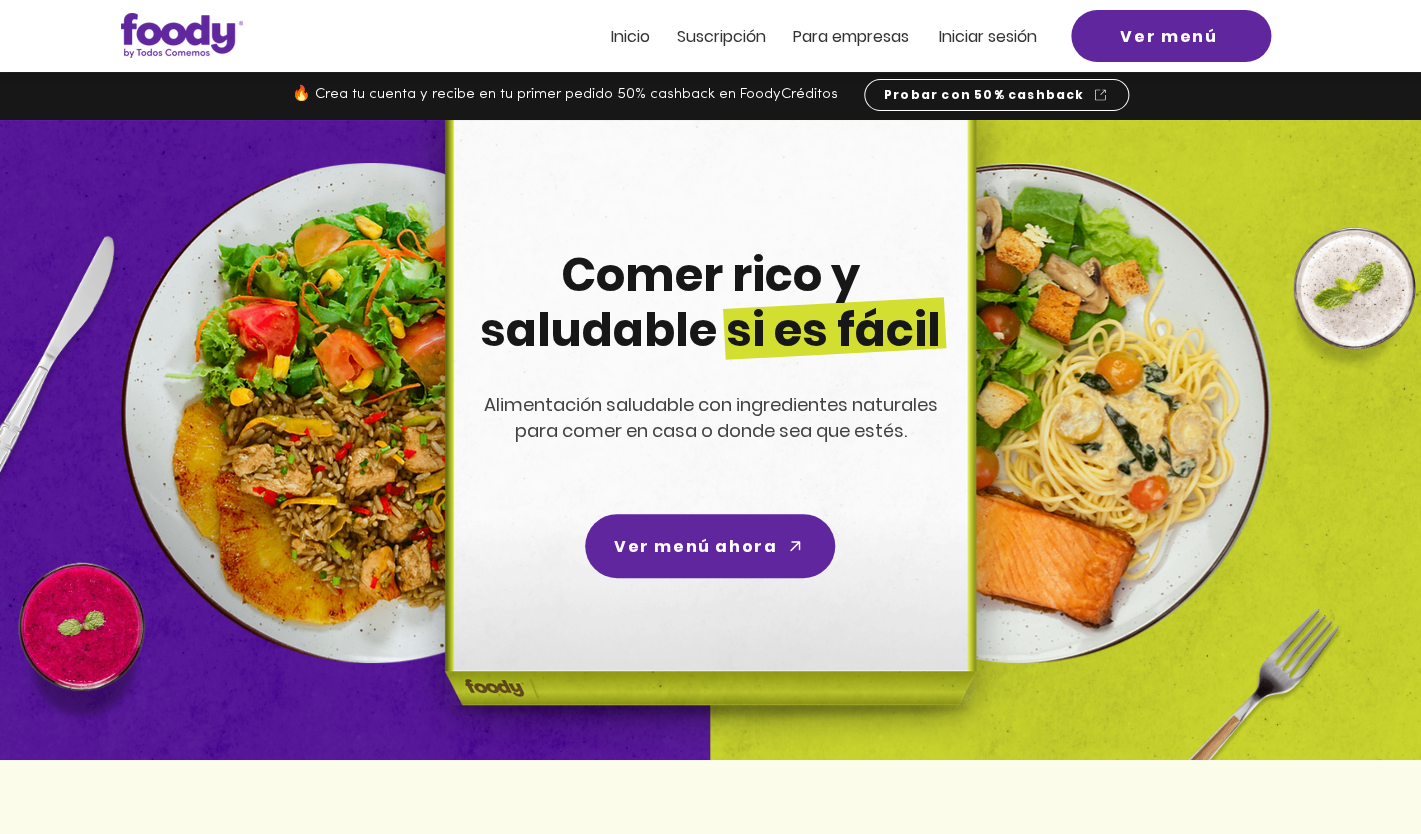 click on "Inicio" at bounding box center (630, 36) 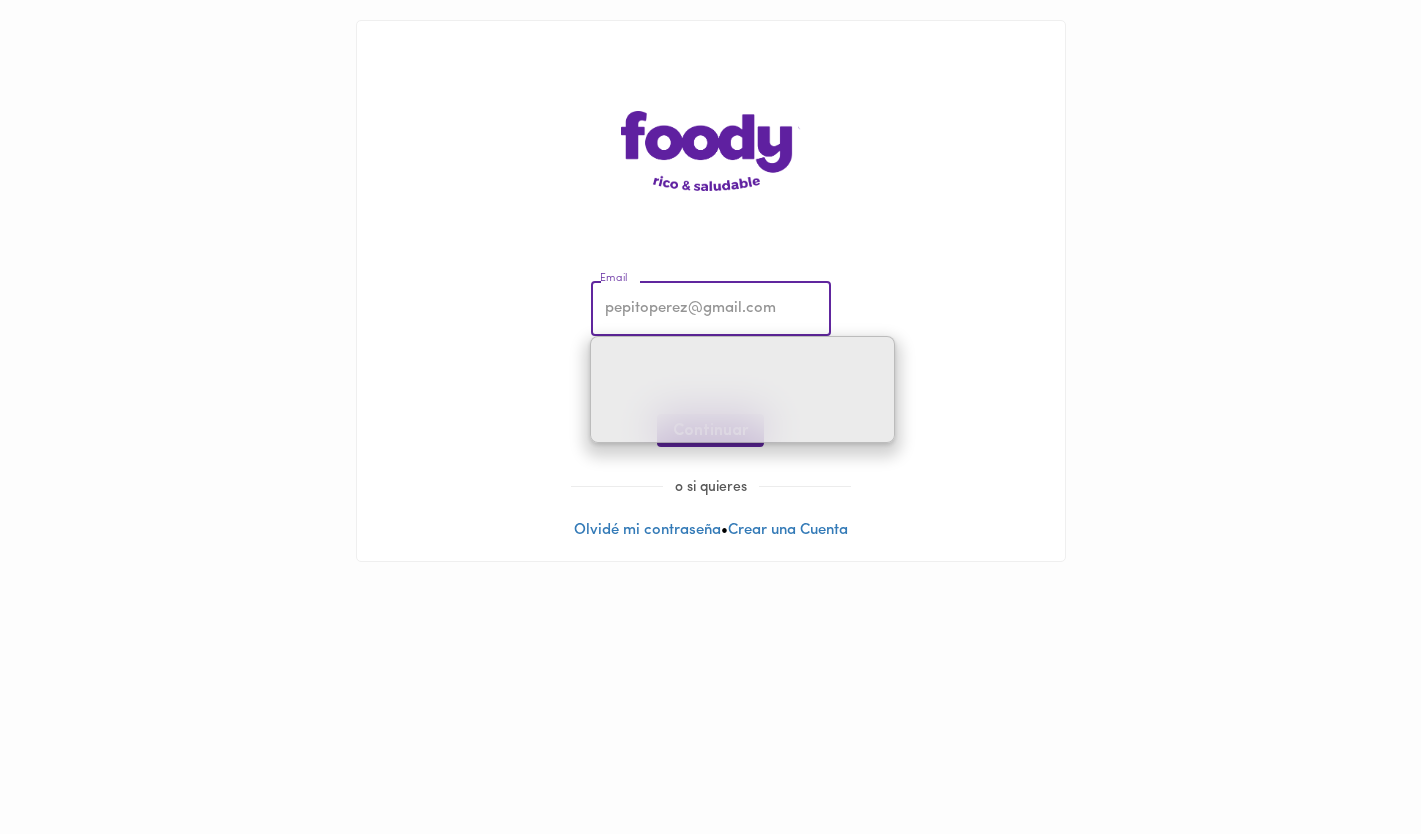 scroll, scrollTop: 0, scrollLeft: 0, axis: both 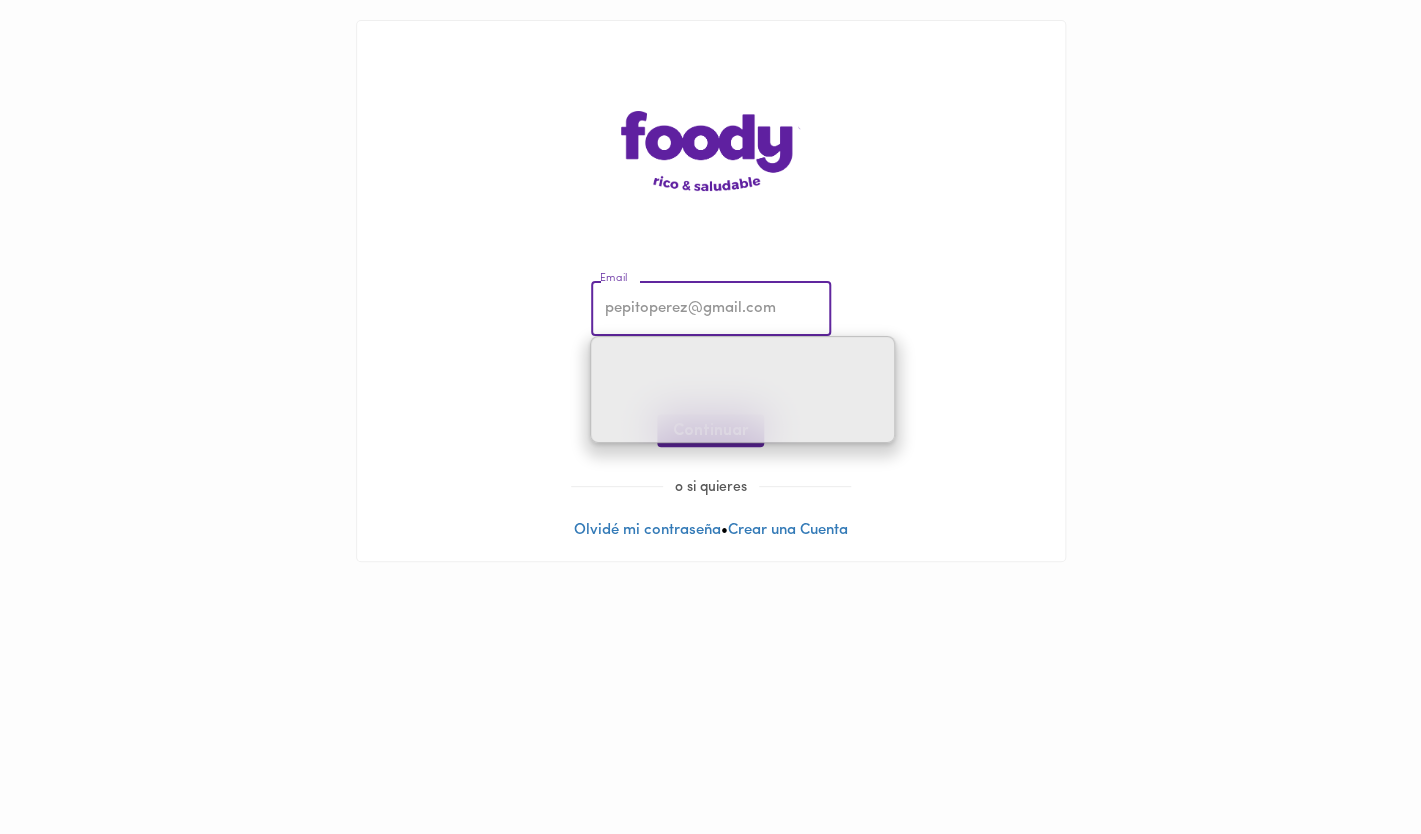 click at bounding box center (711, 309) 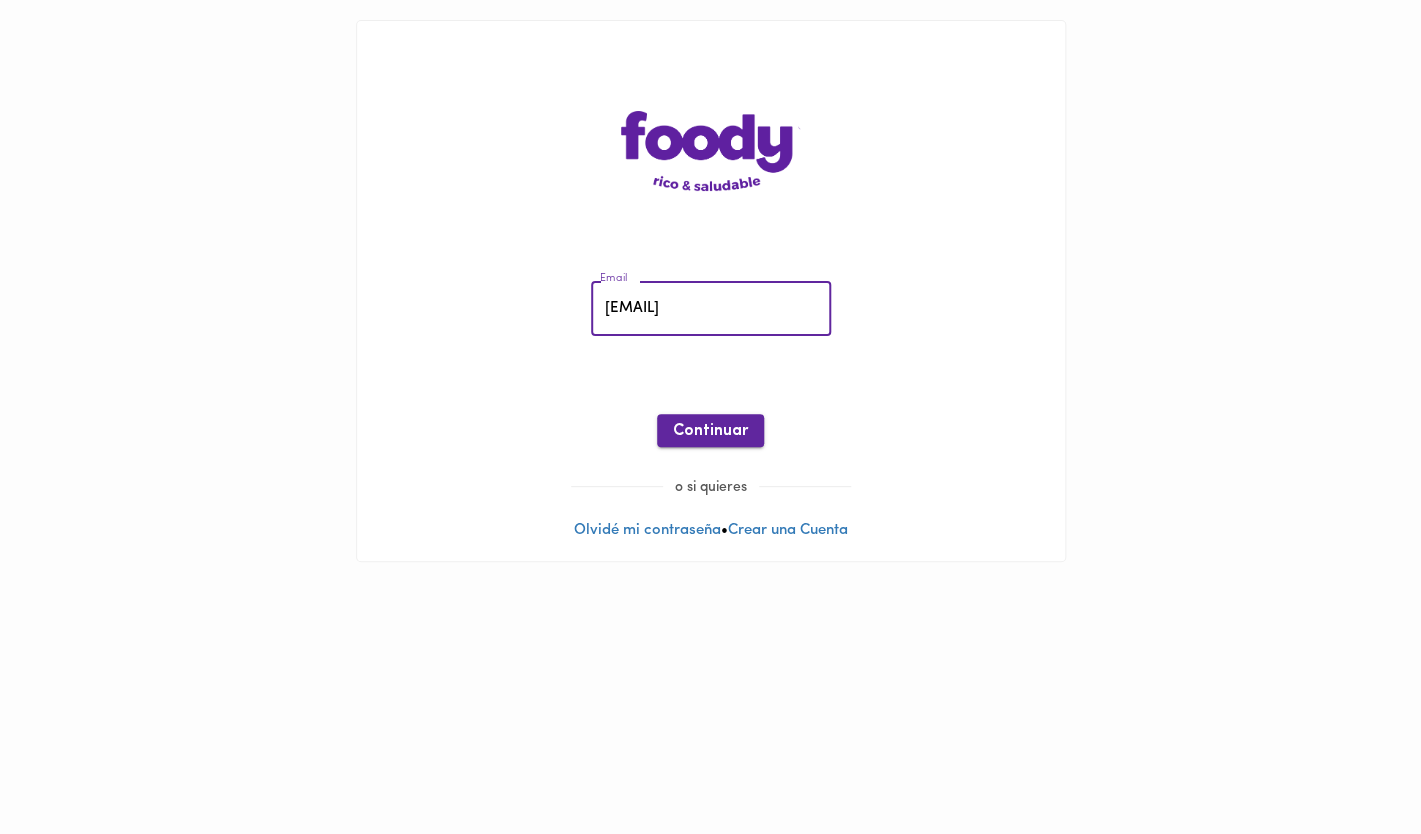 type on "[EMAIL]" 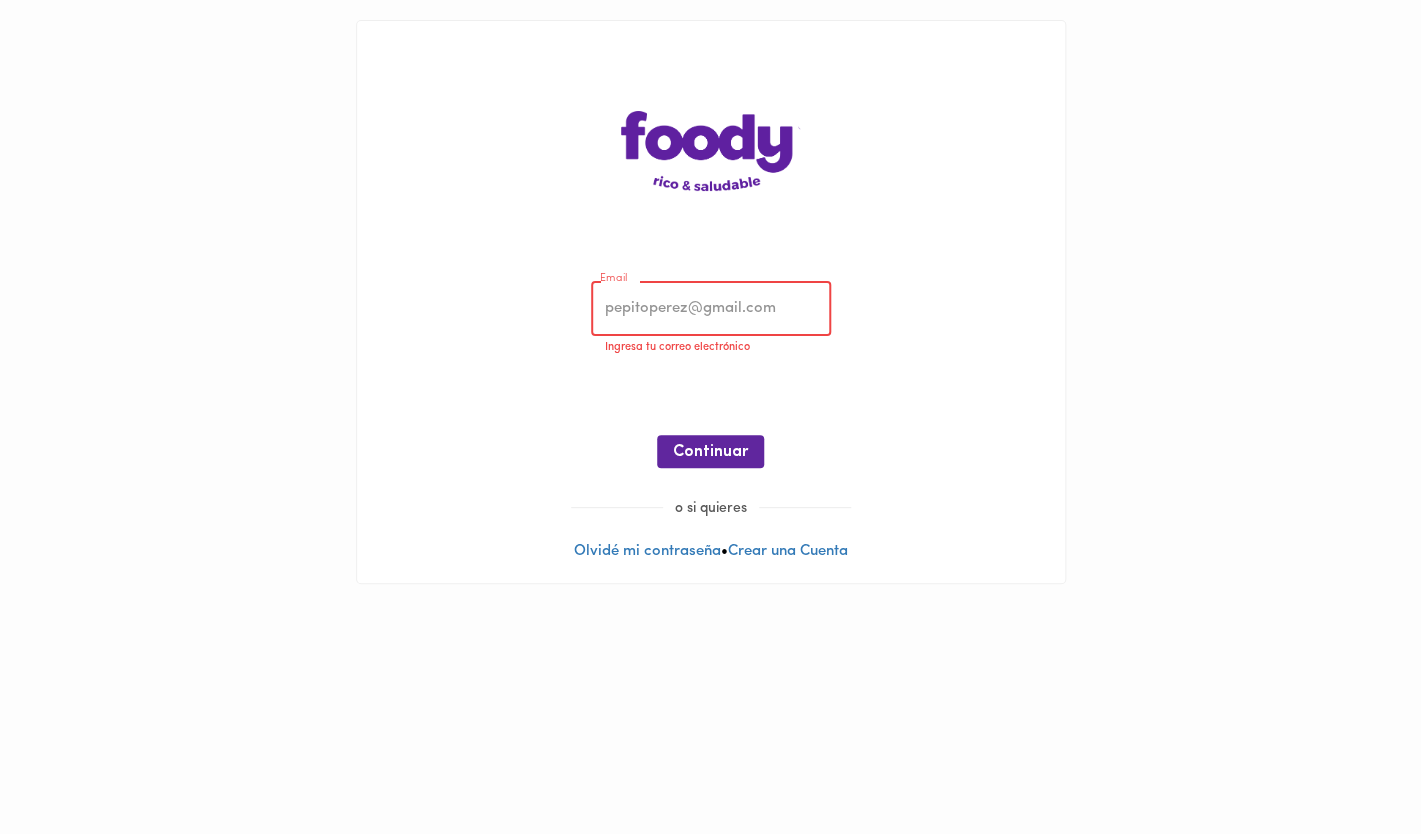 type on "[EMAIL]" 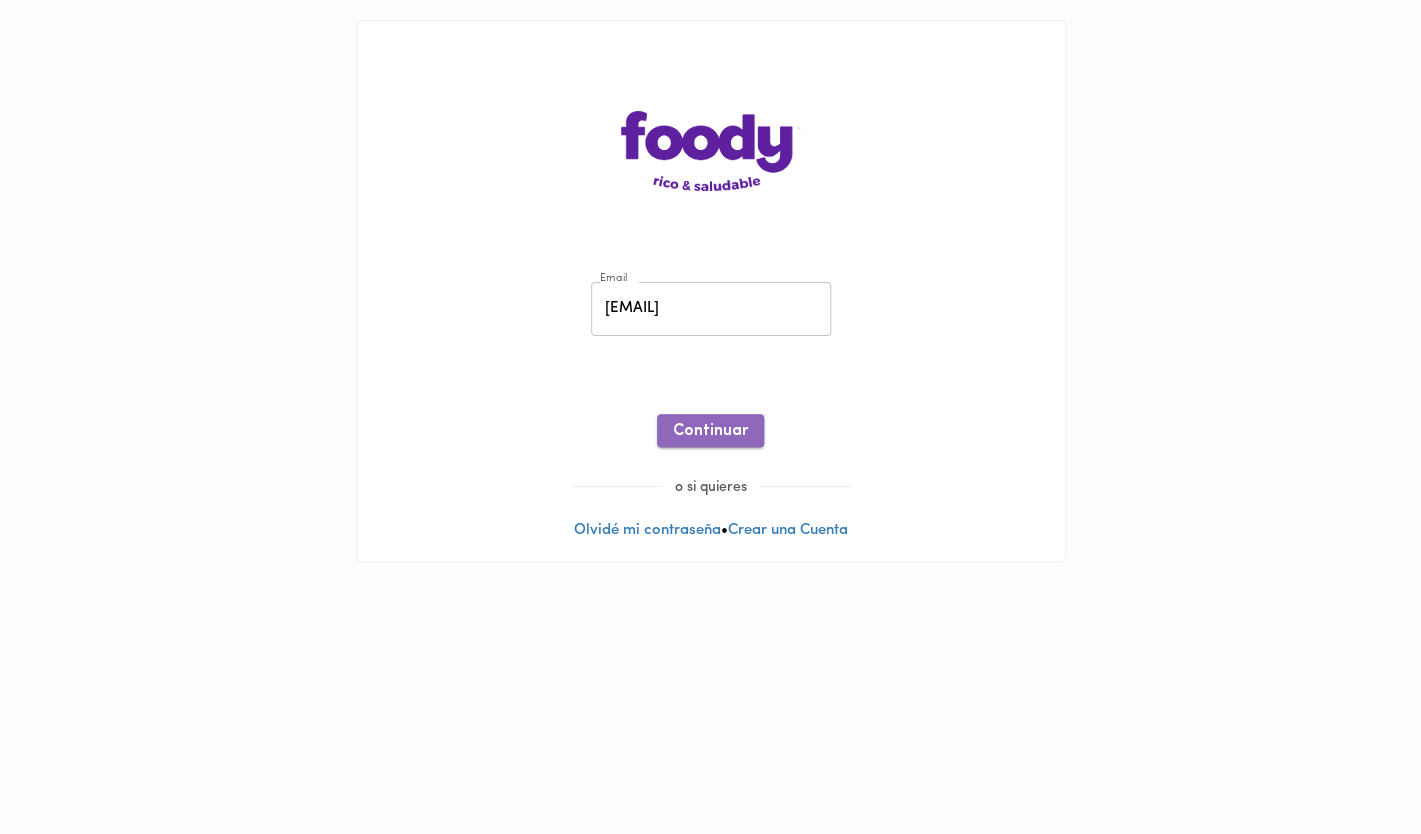 click on "Continuar" at bounding box center [710, 431] 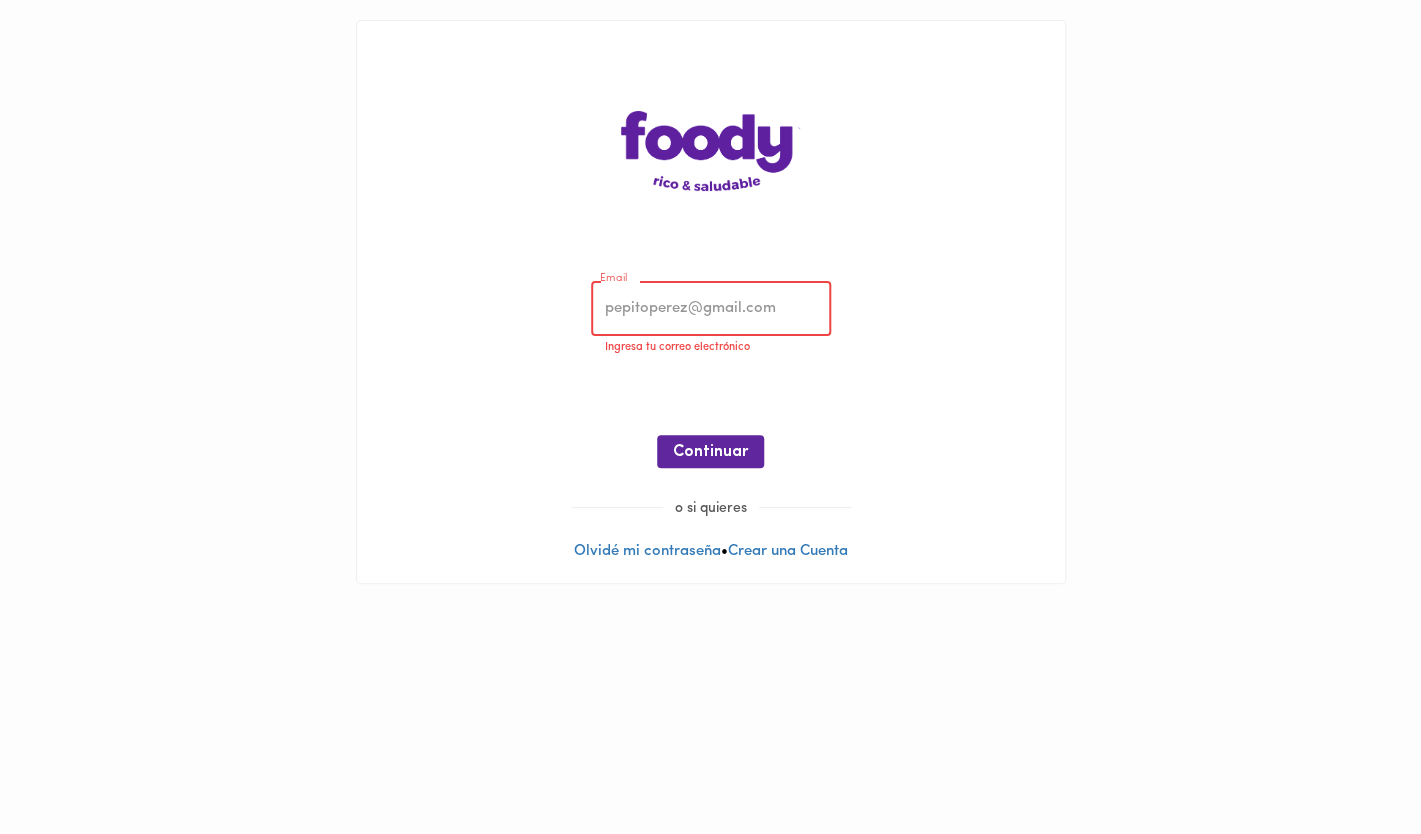 type on "[EMAIL]" 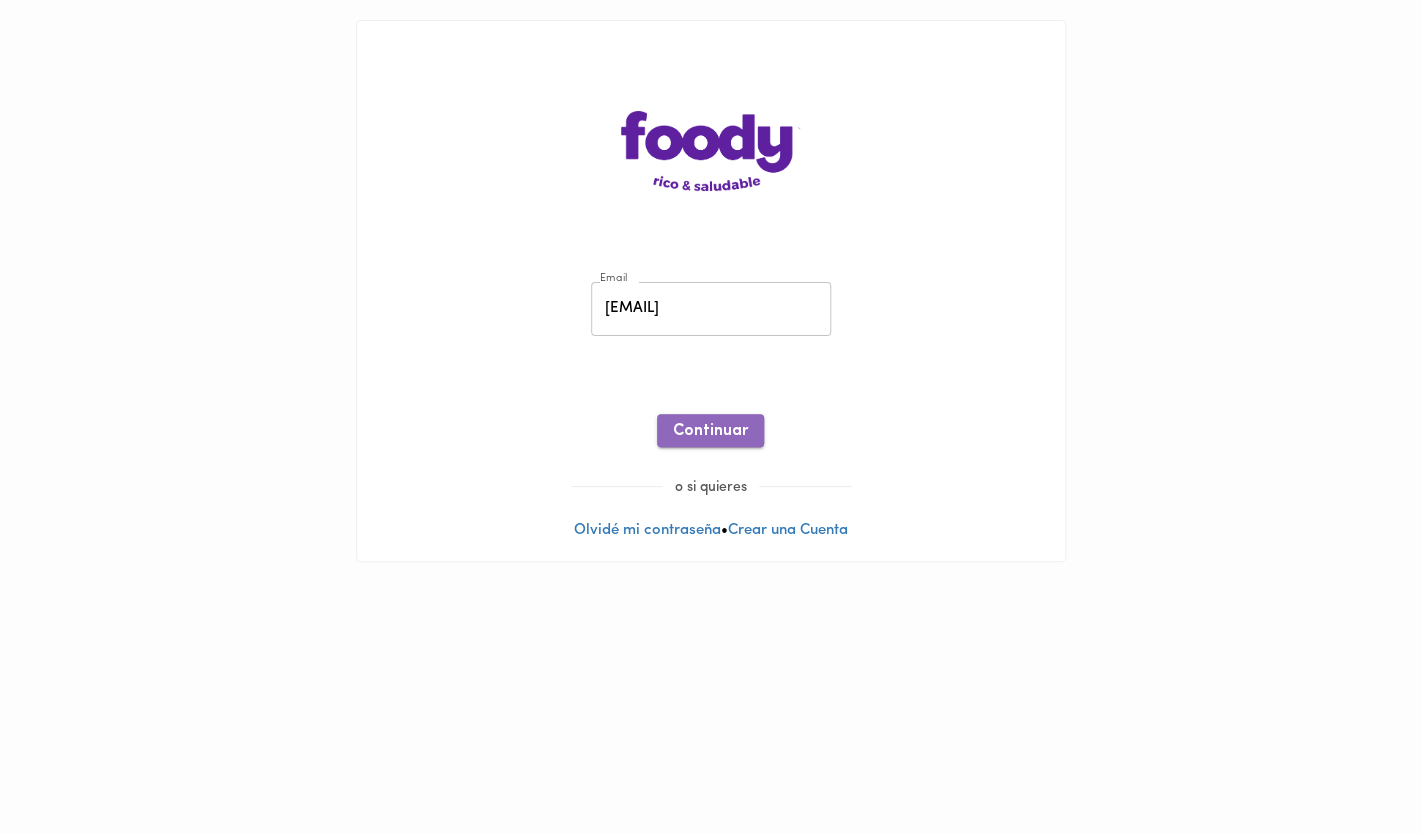 click on "Continuar" at bounding box center [710, 431] 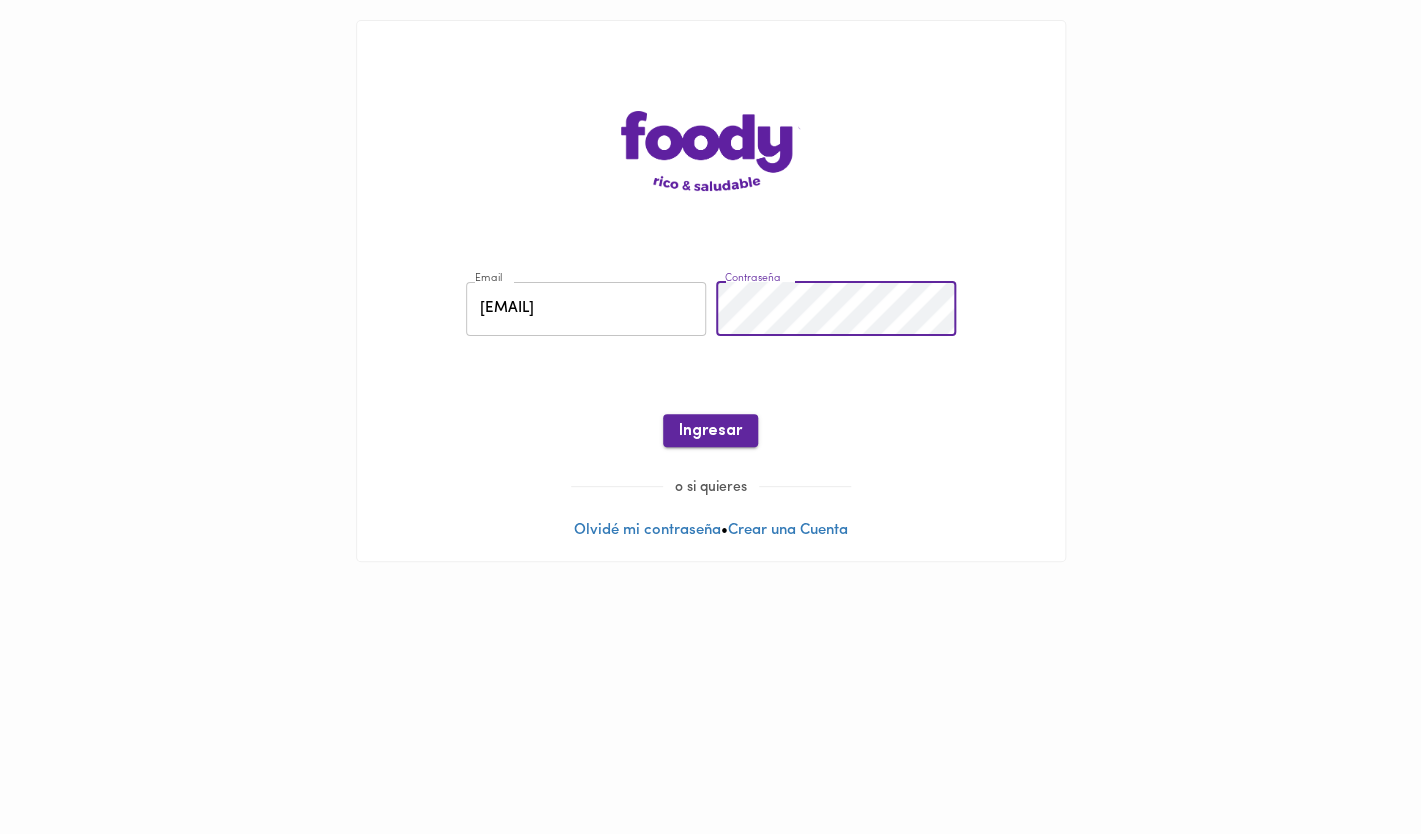click on "Ingresar" at bounding box center [710, 431] 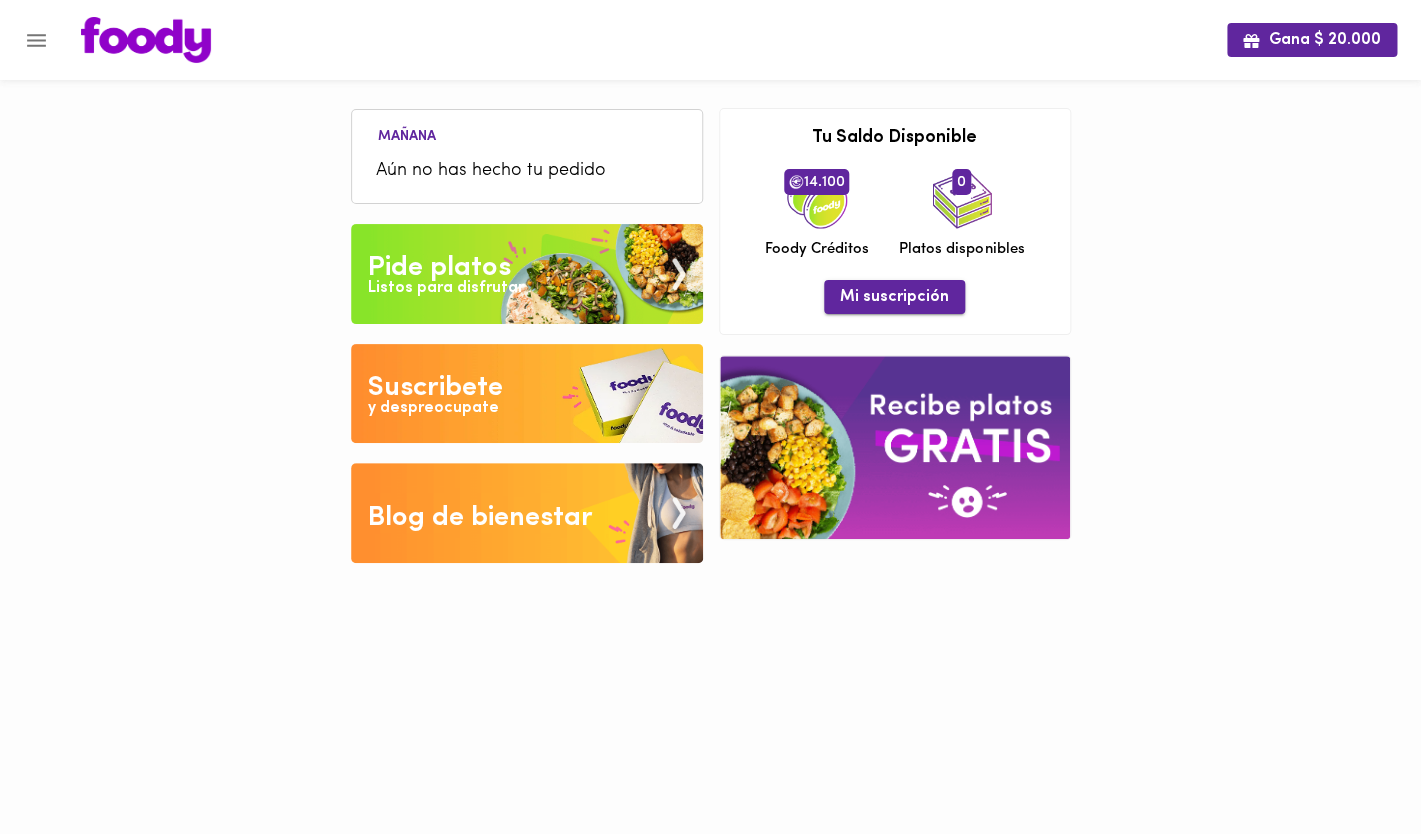 click on "Mi suscripción" at bounding box center [894, 297] 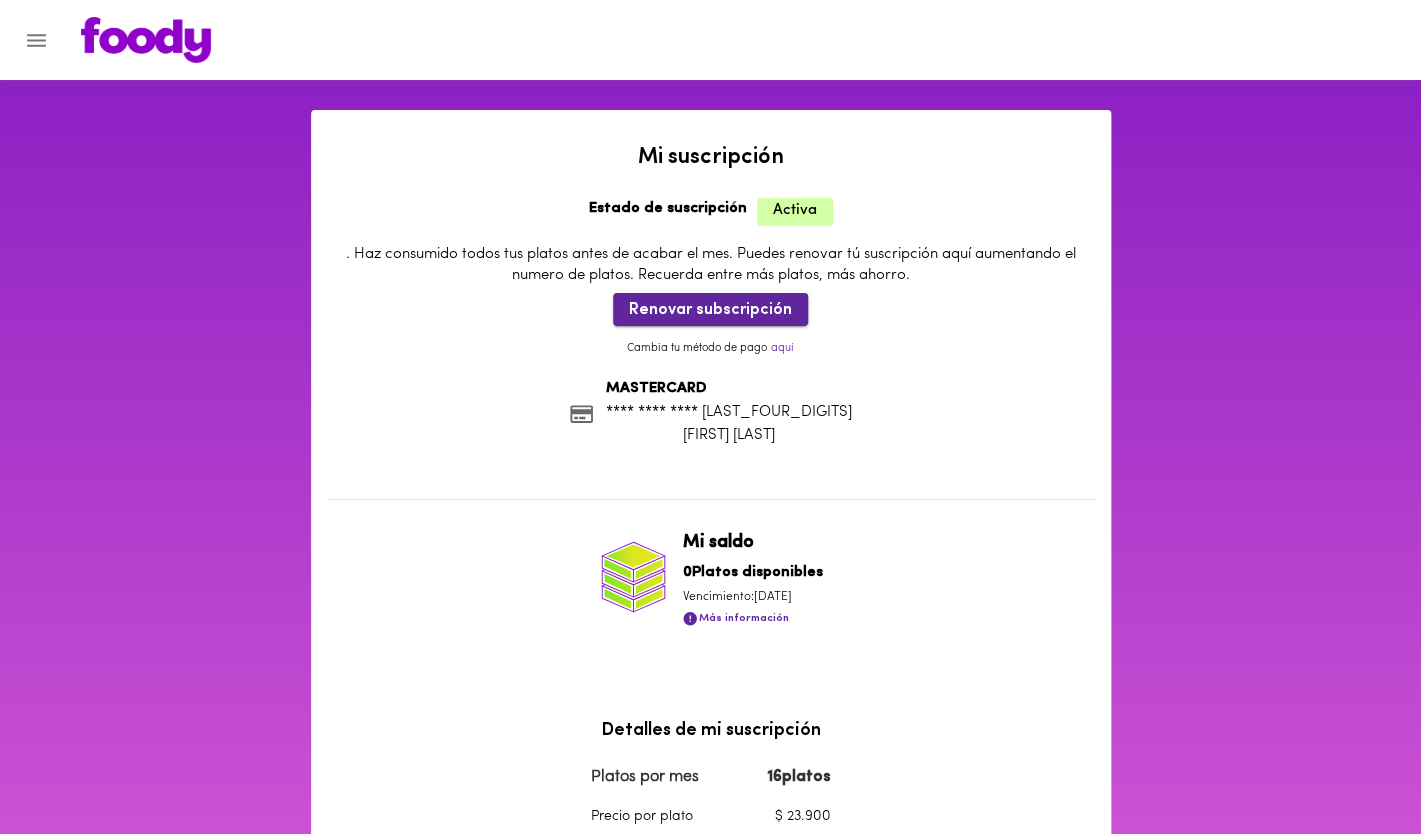 click on "Renovar subscripción" at bounding box center [710, 310] 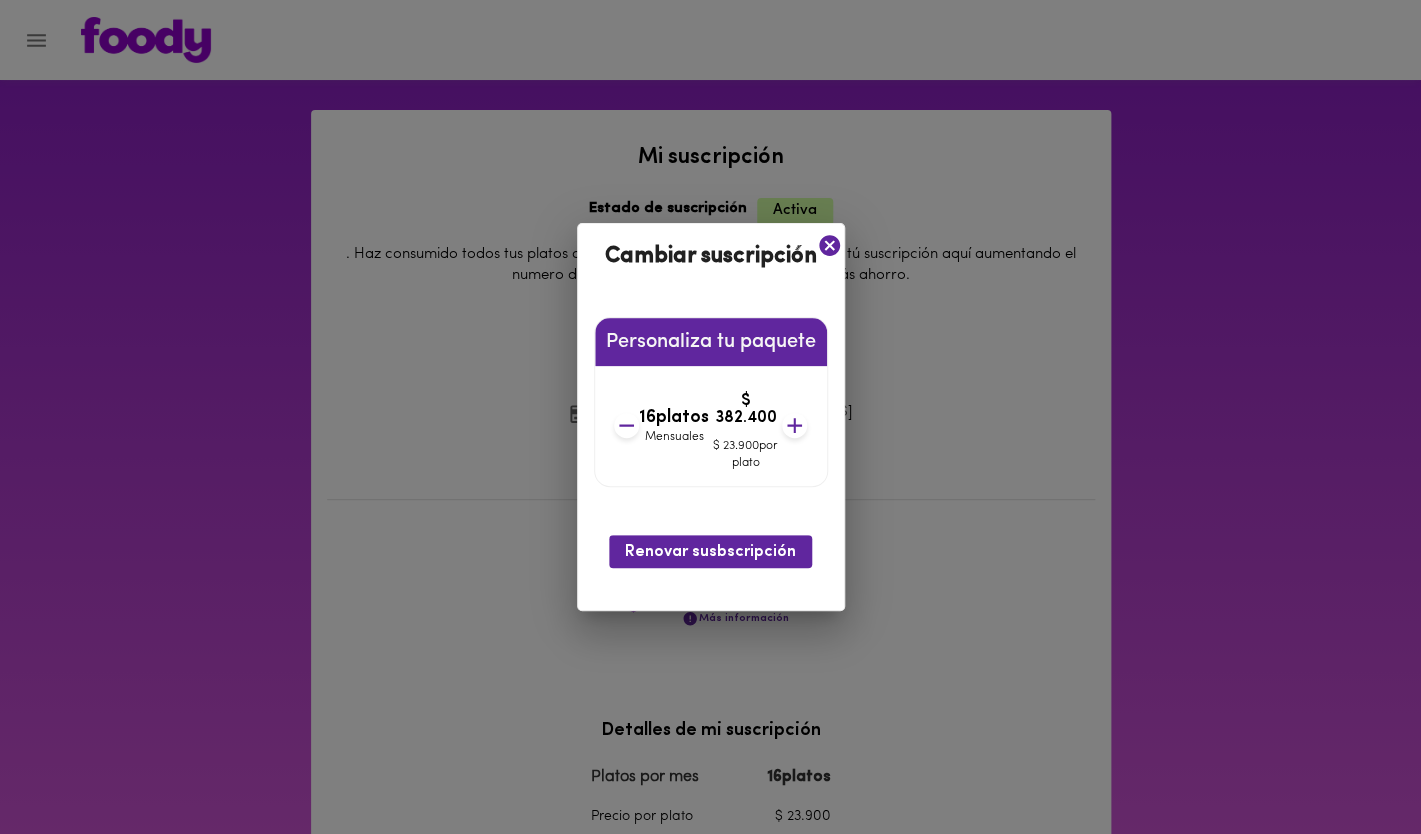 click 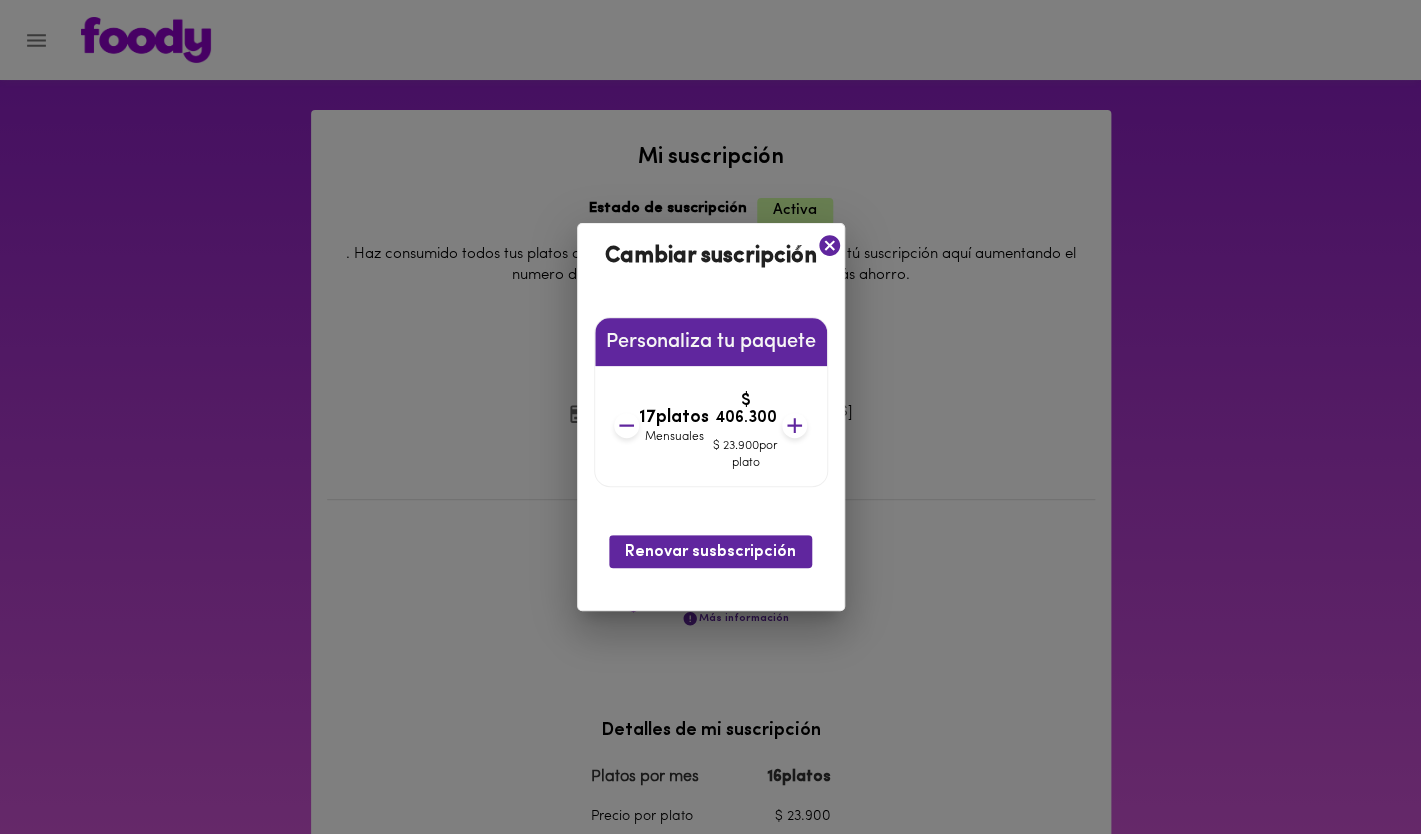 click 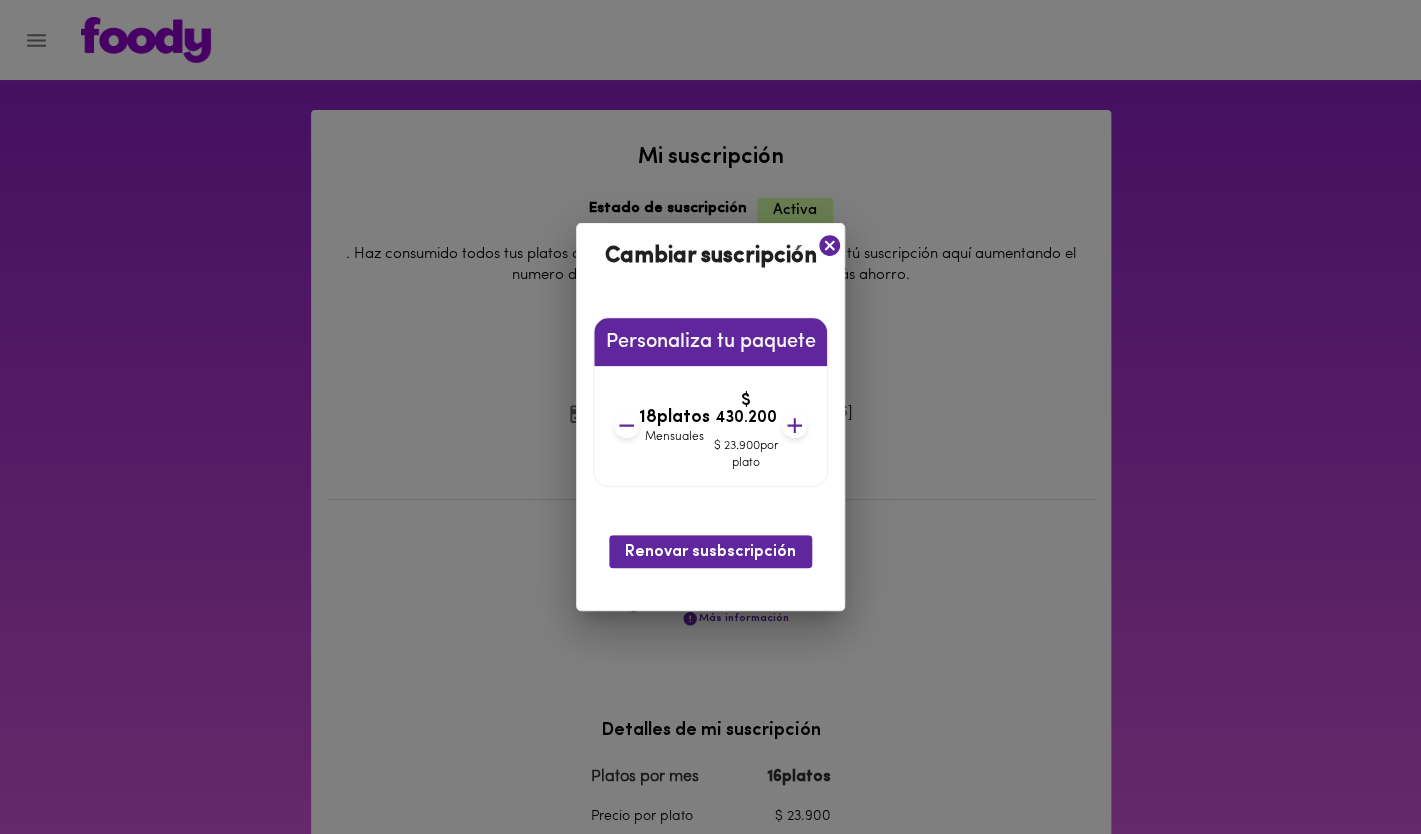 click 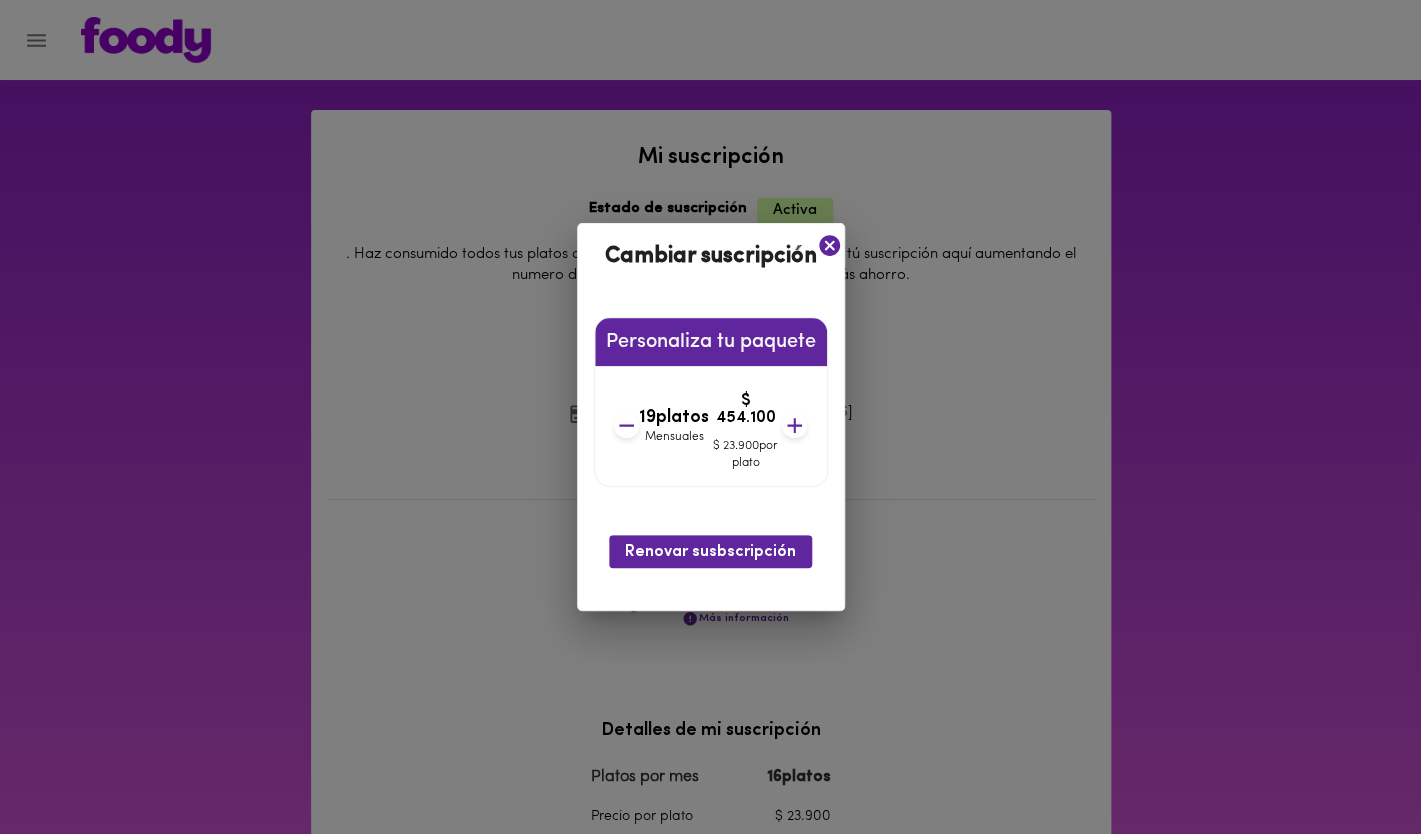 click 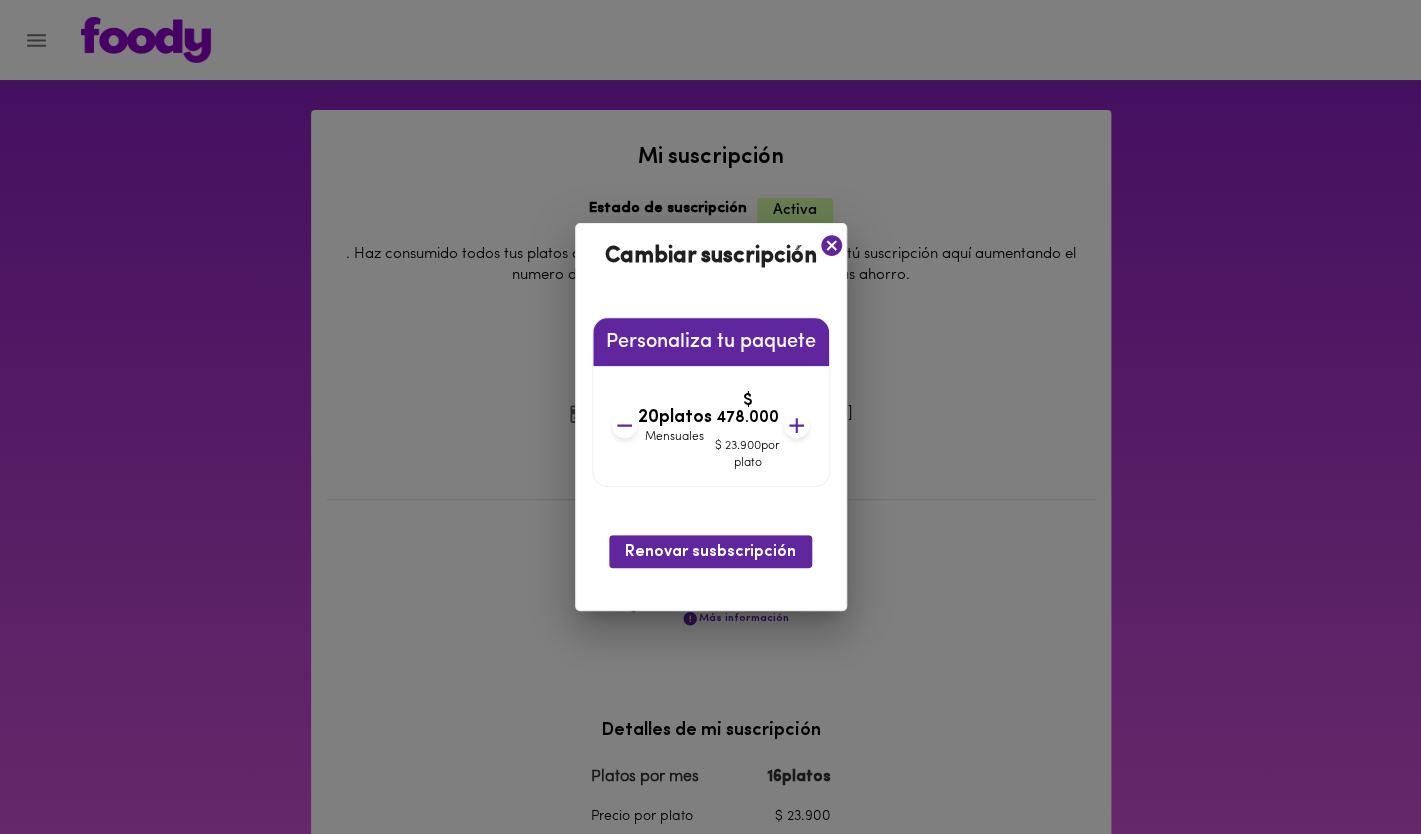 click 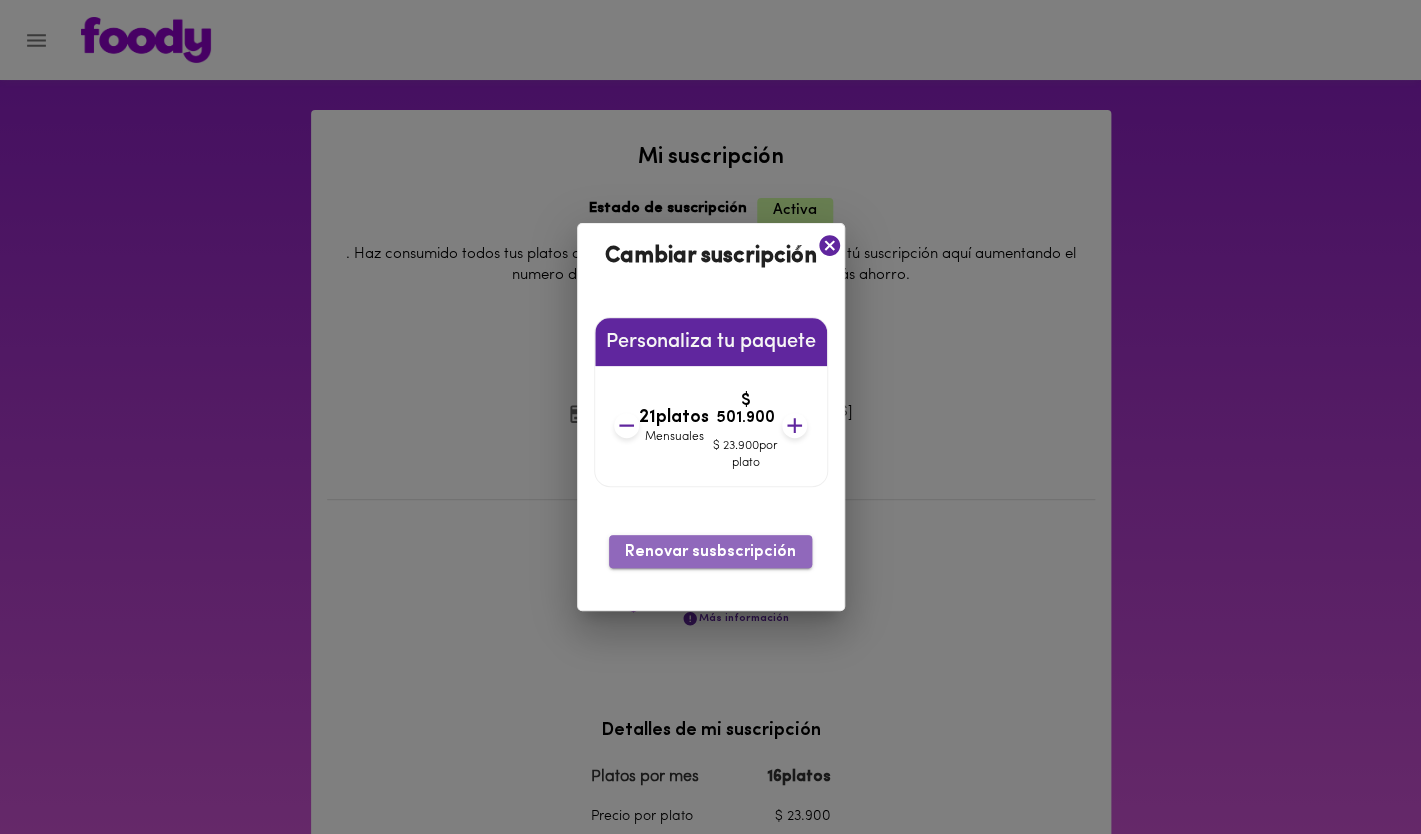 click on "Renovar susbscripción" at bounding box center [710, 552] 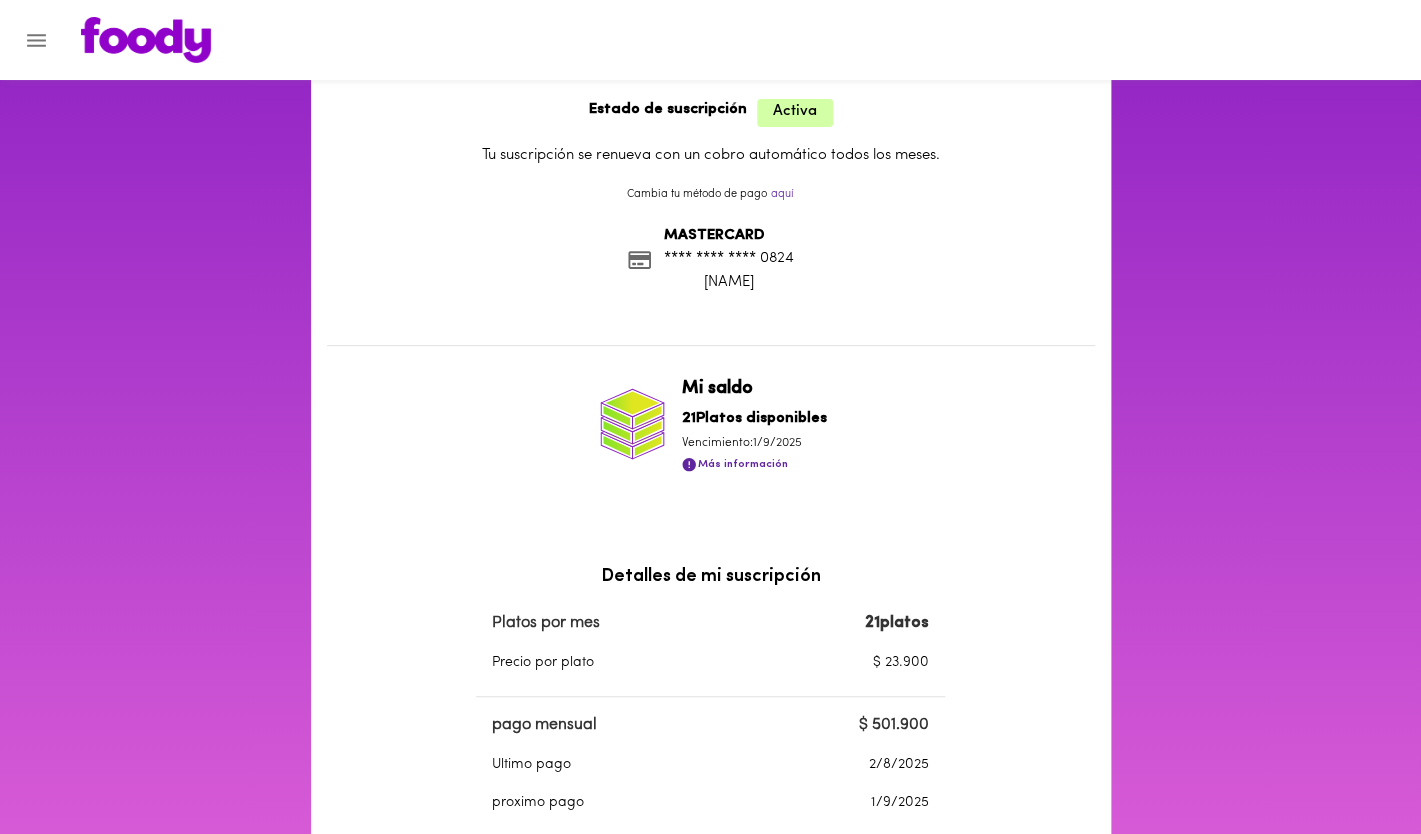 scroll, scrollTop: 0, scrollLeft: 0, axis: both 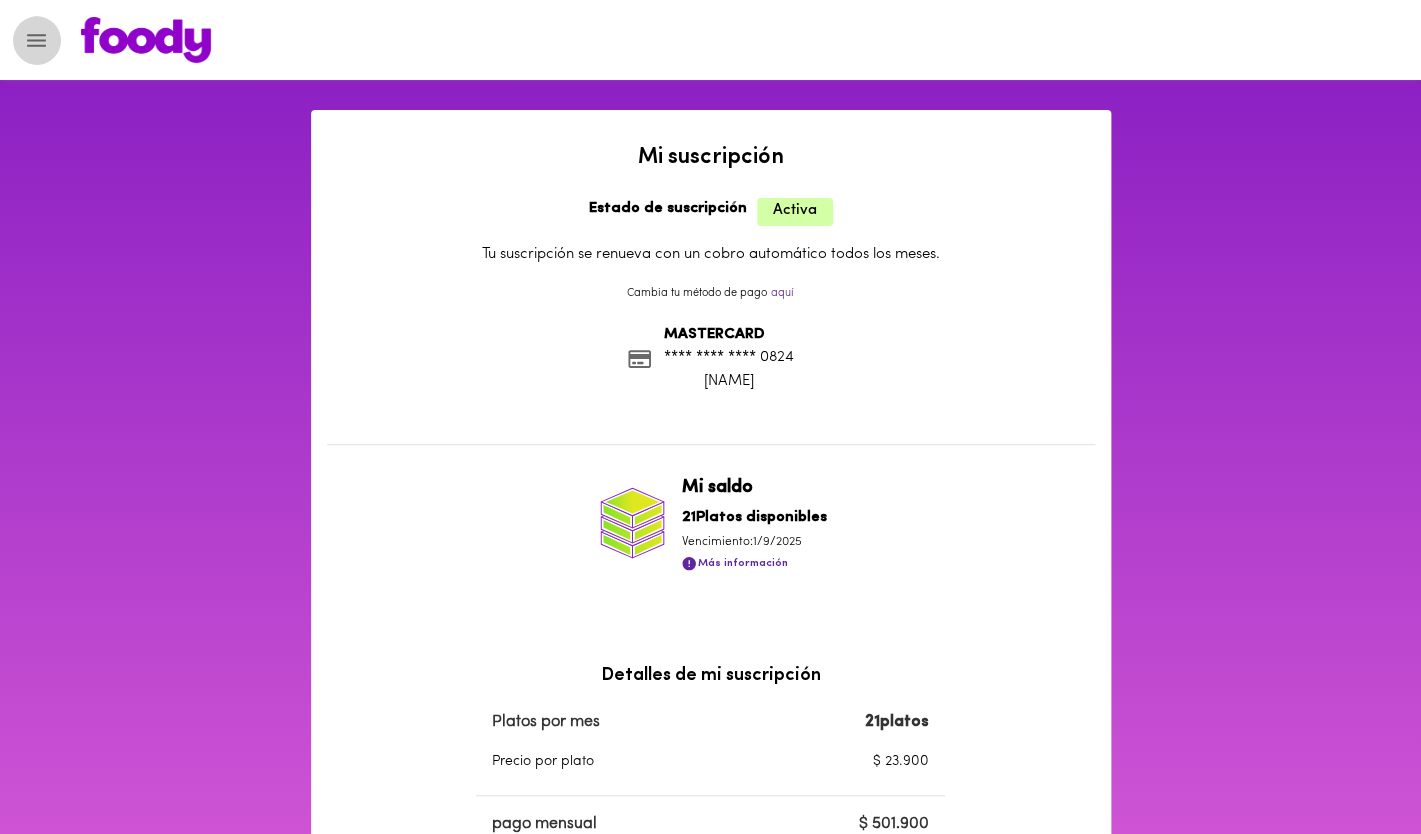 click 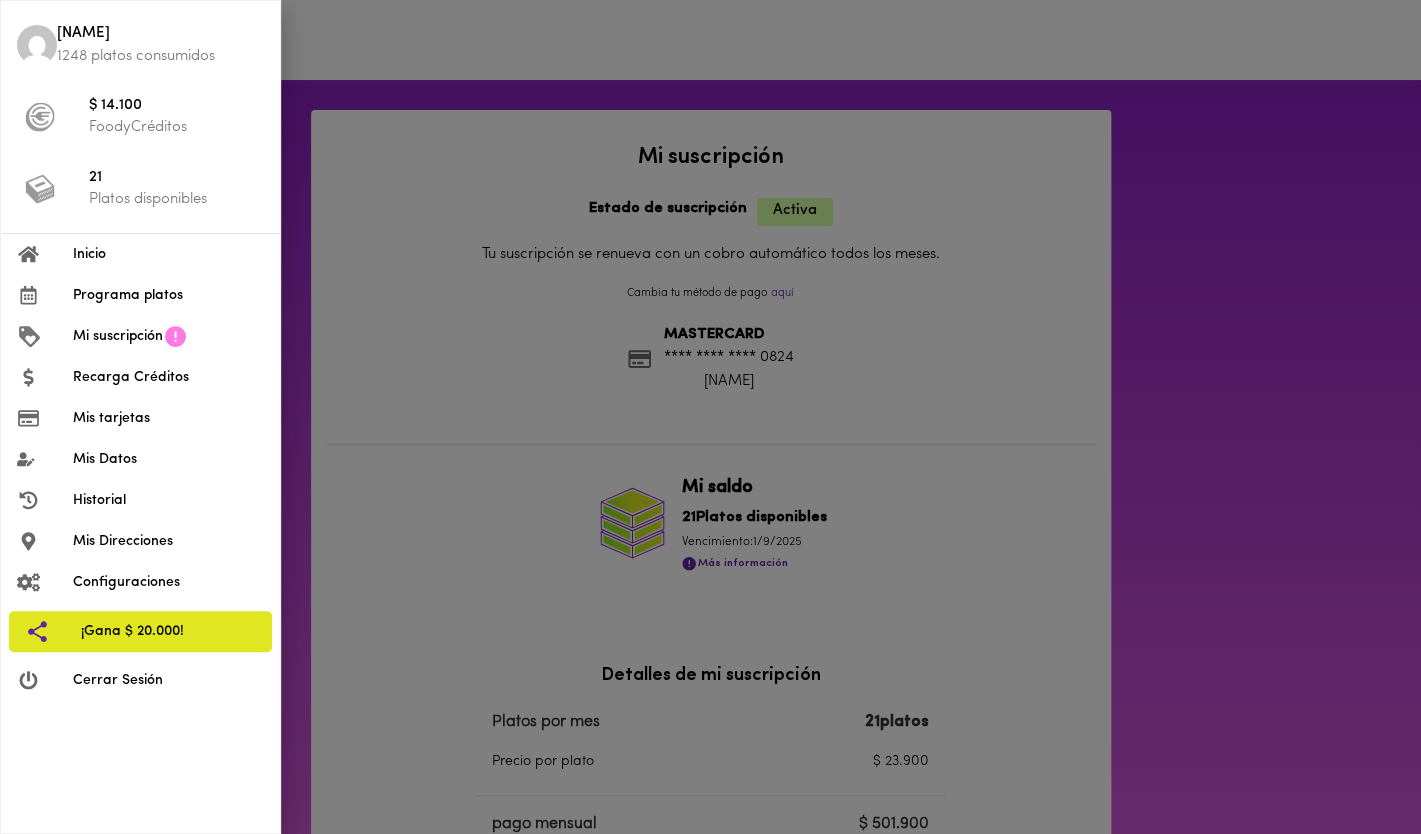 click on "Programa platos" at bounding box center [168, 295] 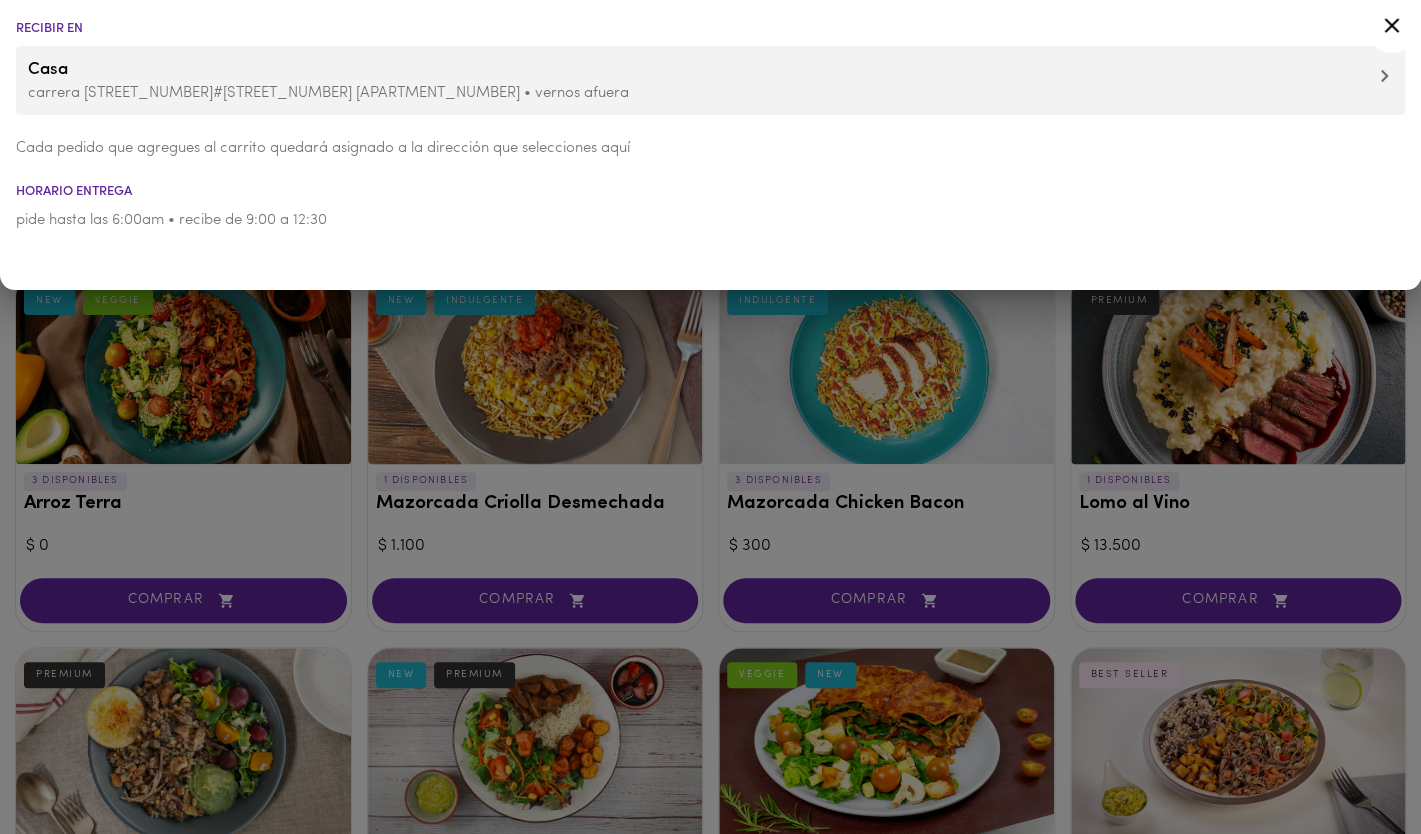 click at bounding box center [710, 417] 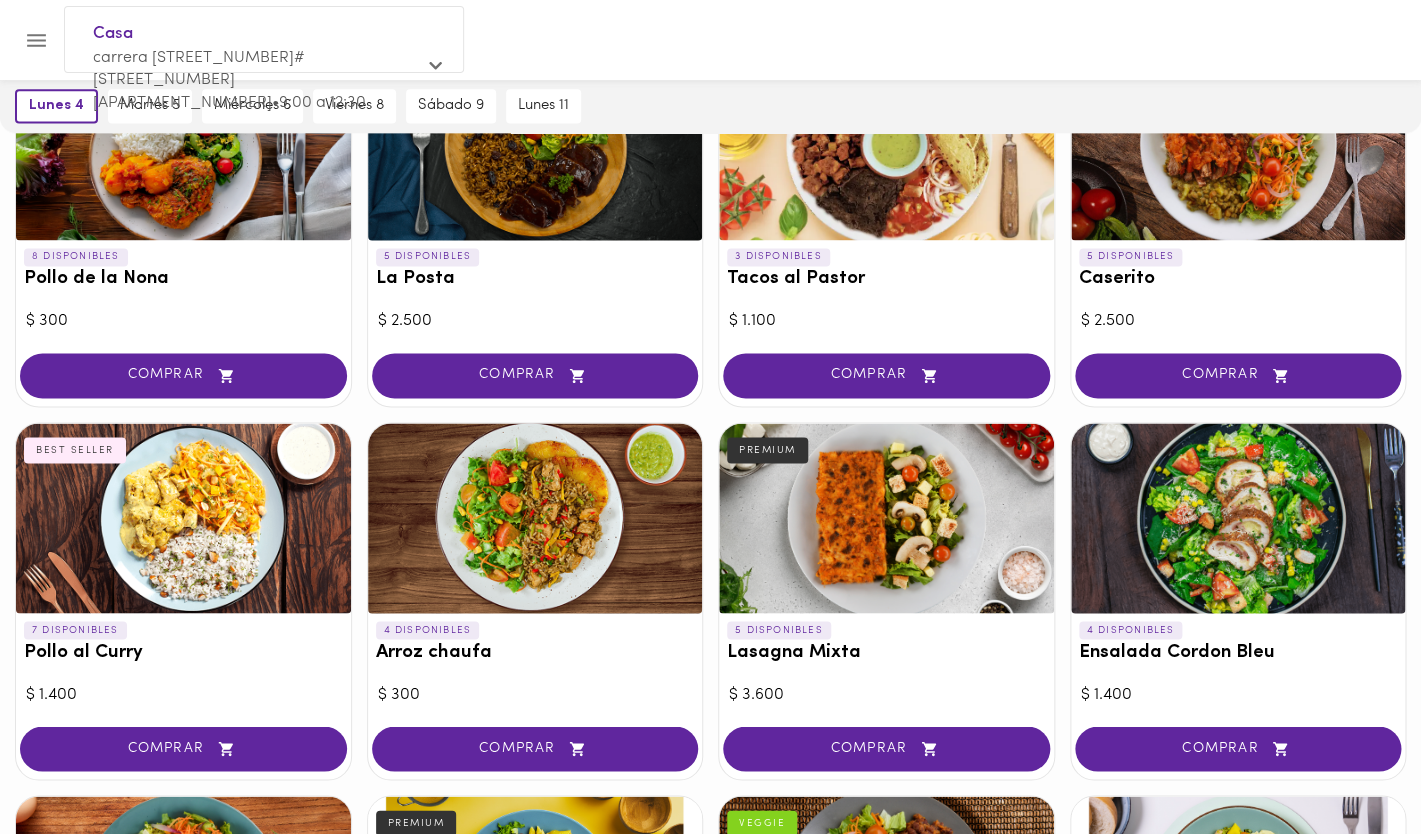 scroll, scrollTop: 963, scrollLeft: 0, axis: vertical 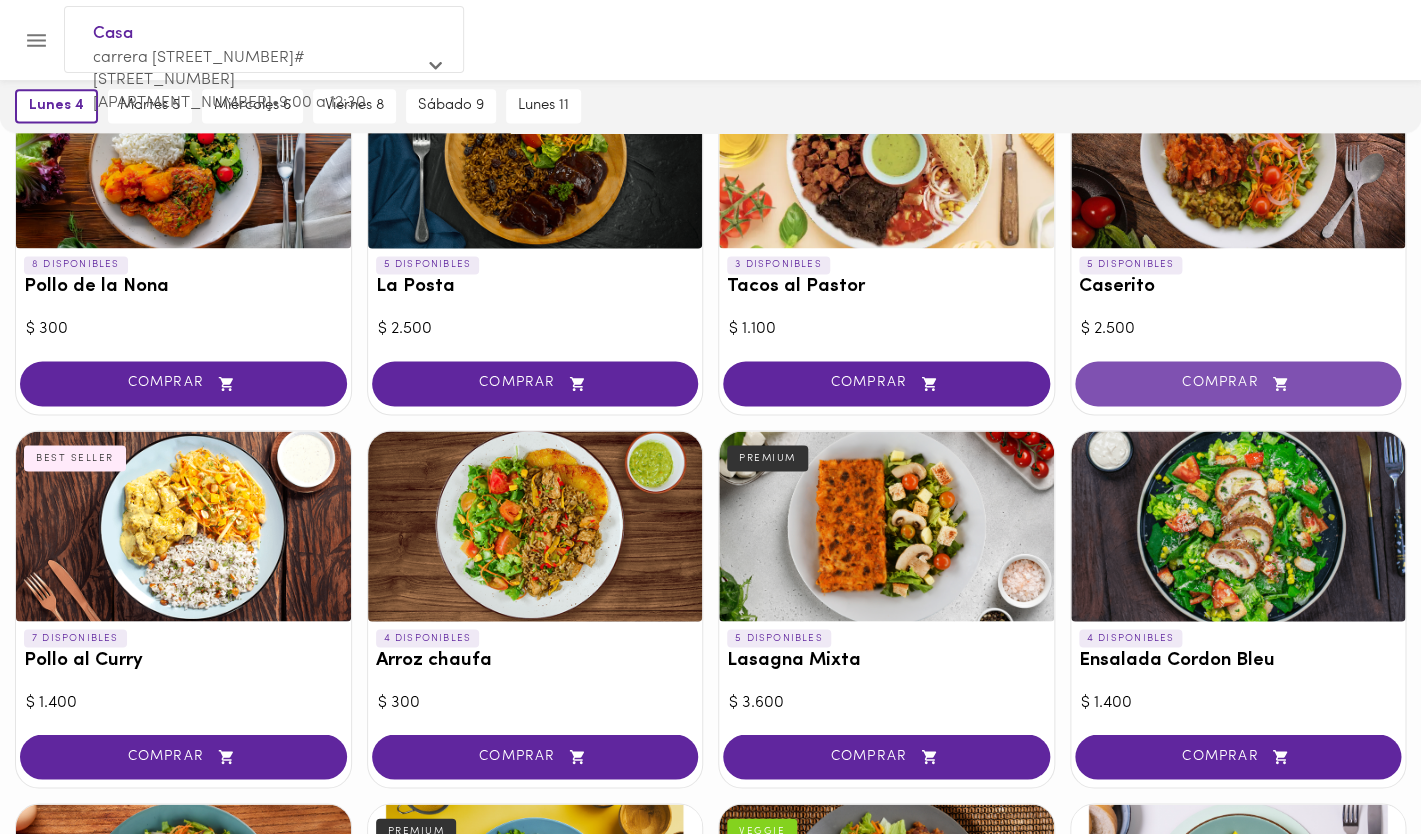 click on "COMPRAR" at bounding box center [1238, 383] 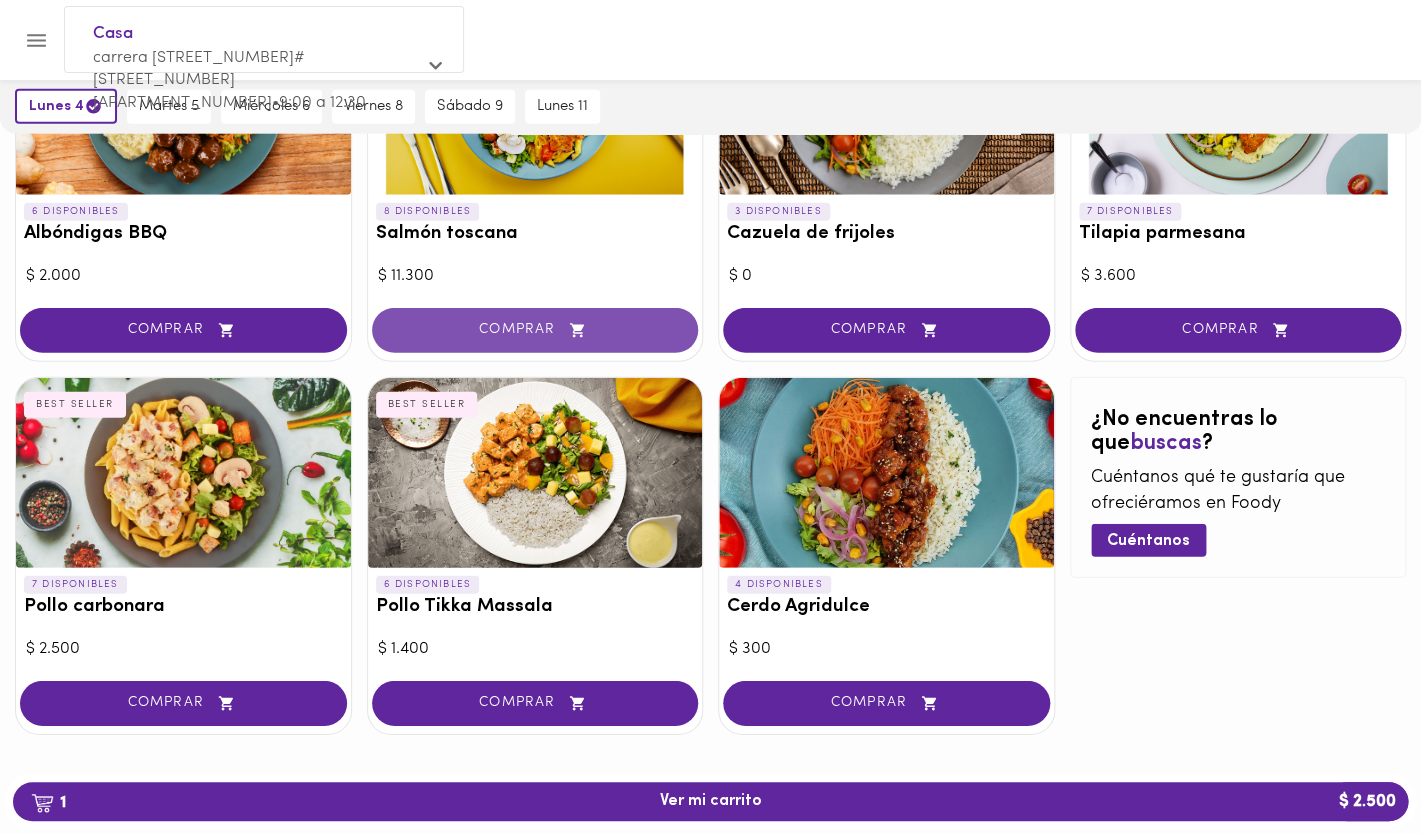 scroll, scrollTop: 1779, scrollLeft: 0, axis: vertical 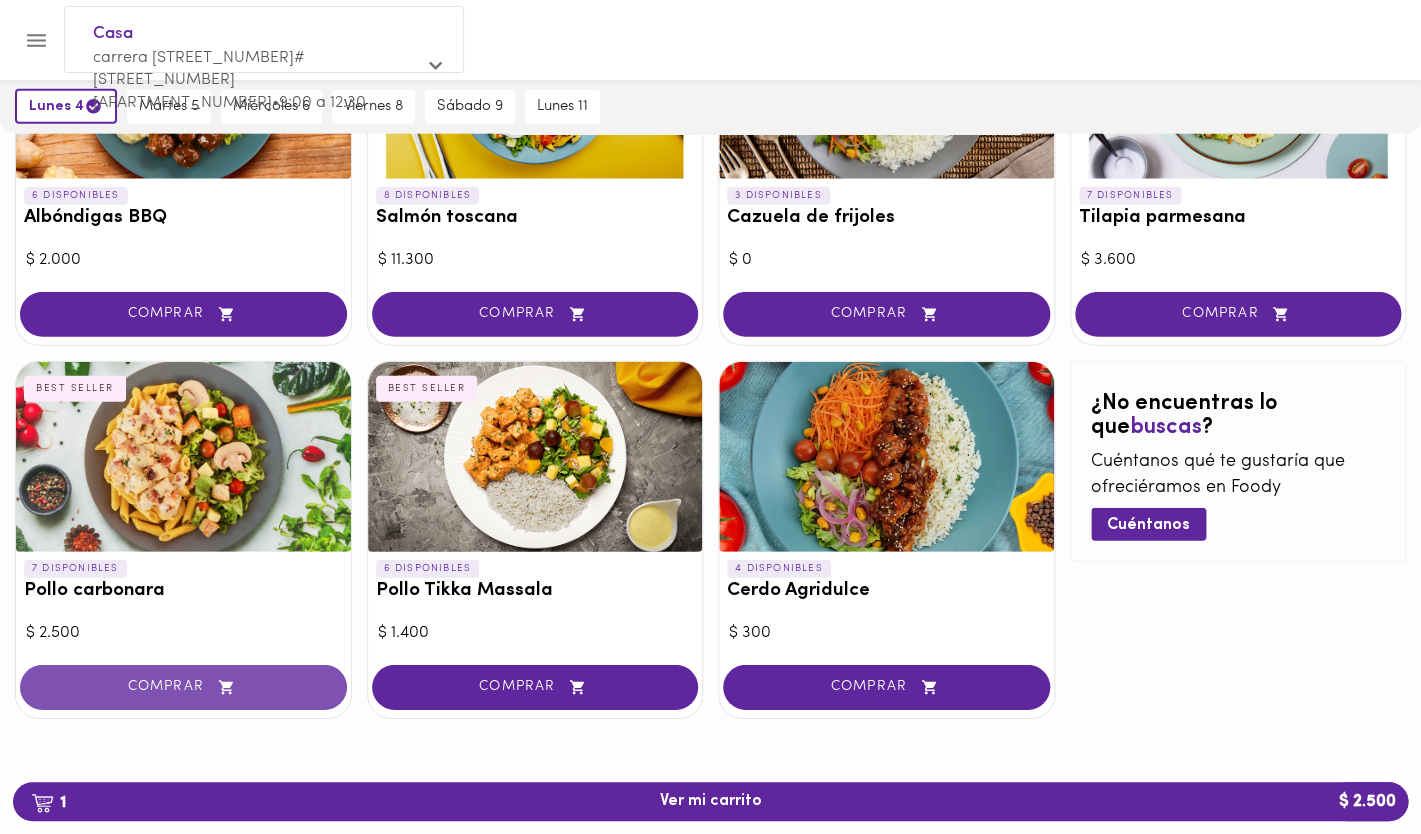 click on "COMPRAR" at bounding box center [183, 687] 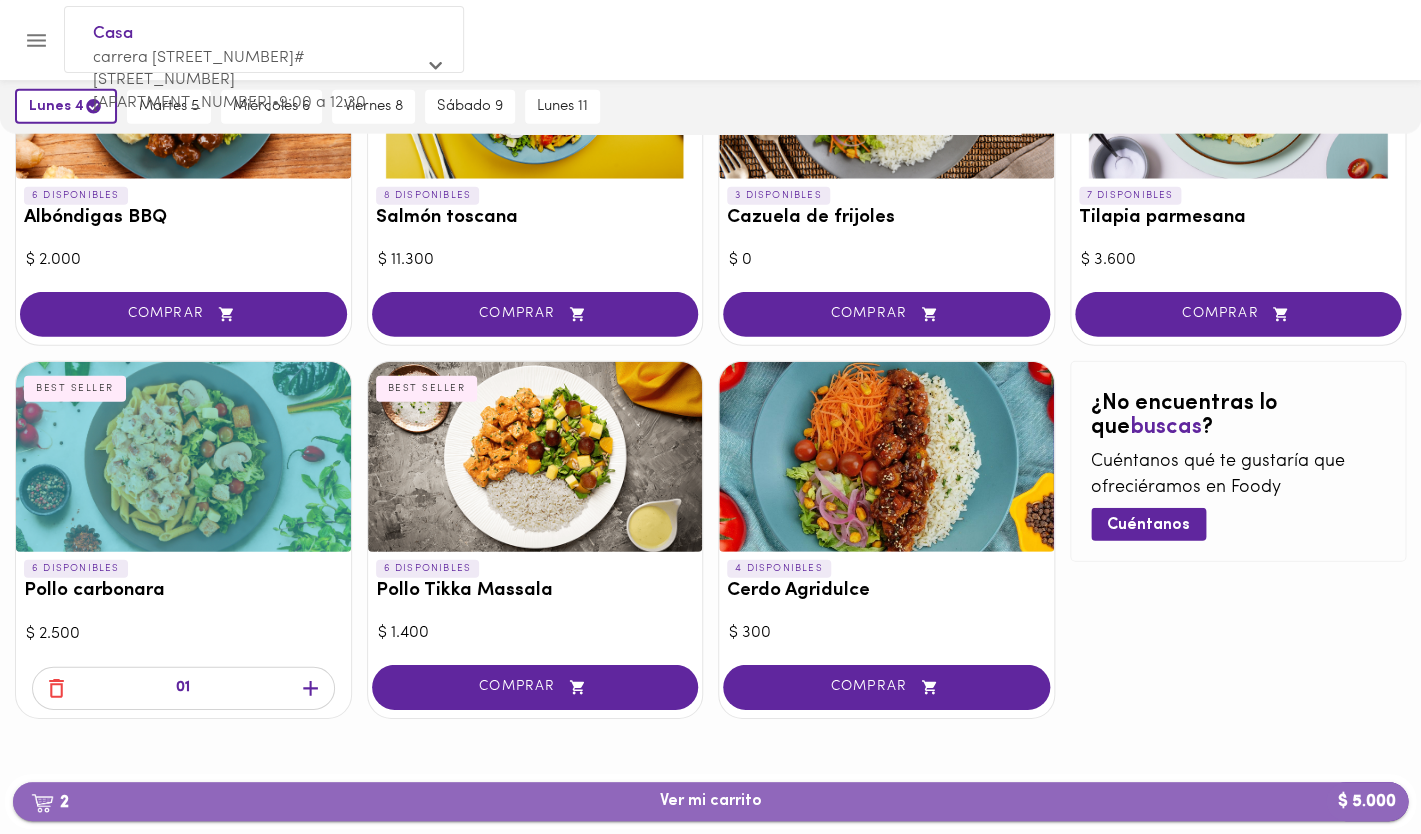 click on "2 Ver mi carrito $ 5.000" at bounding box center (710, 801) 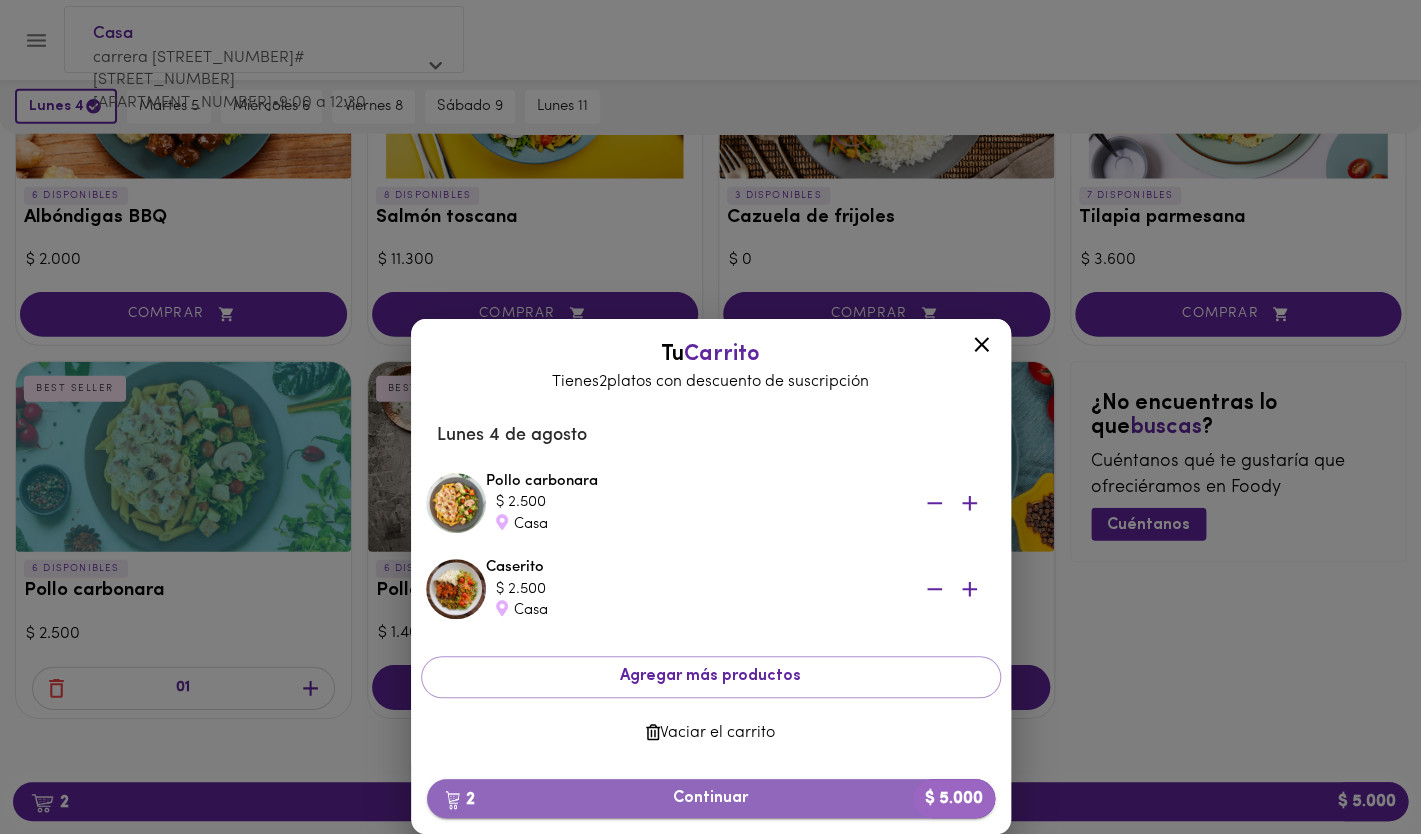 click on "2 Continuar $ 5.000" at bounding box center [711, 798] 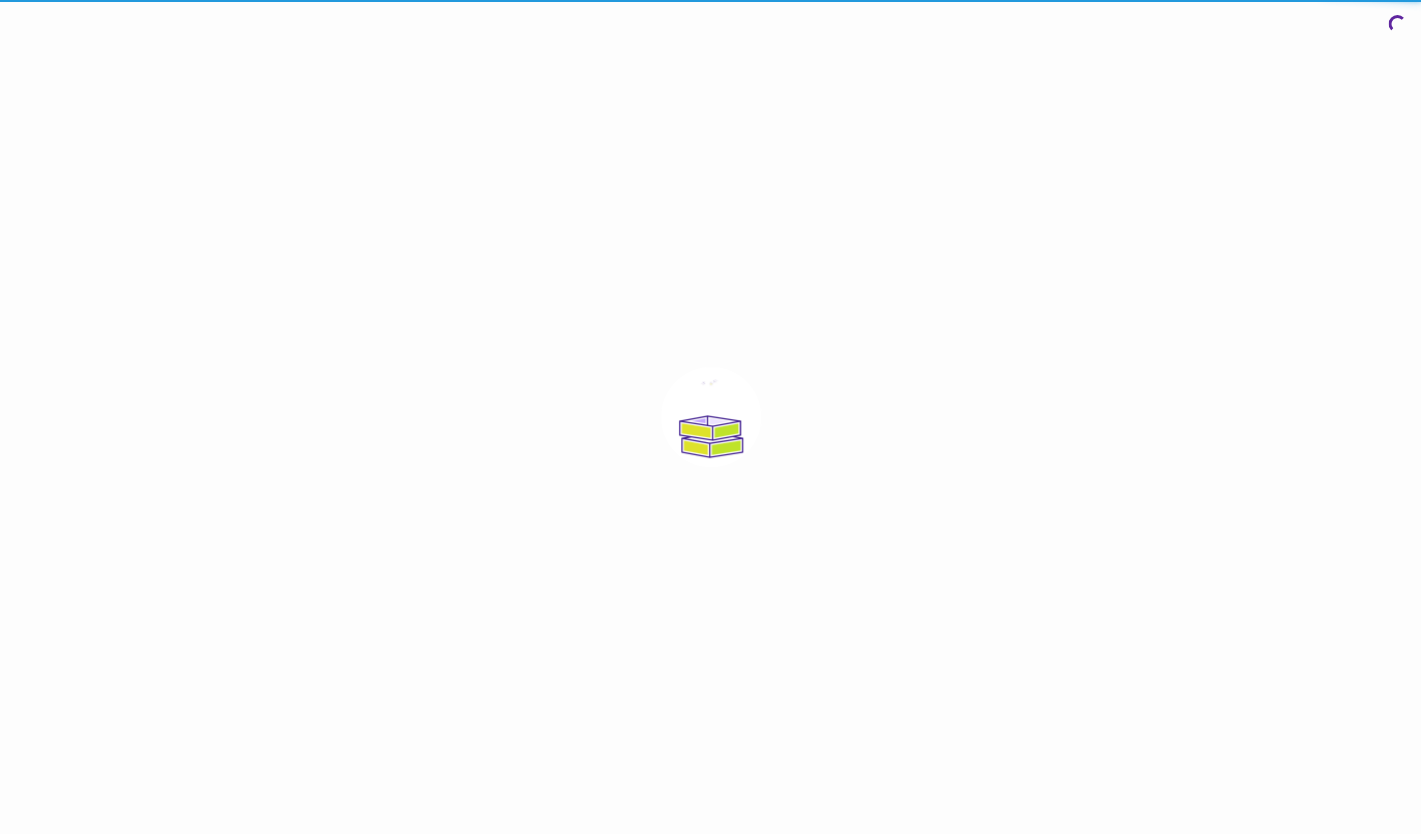 scroll, scrollTop: 0, scrollLeft: 0, axis: both 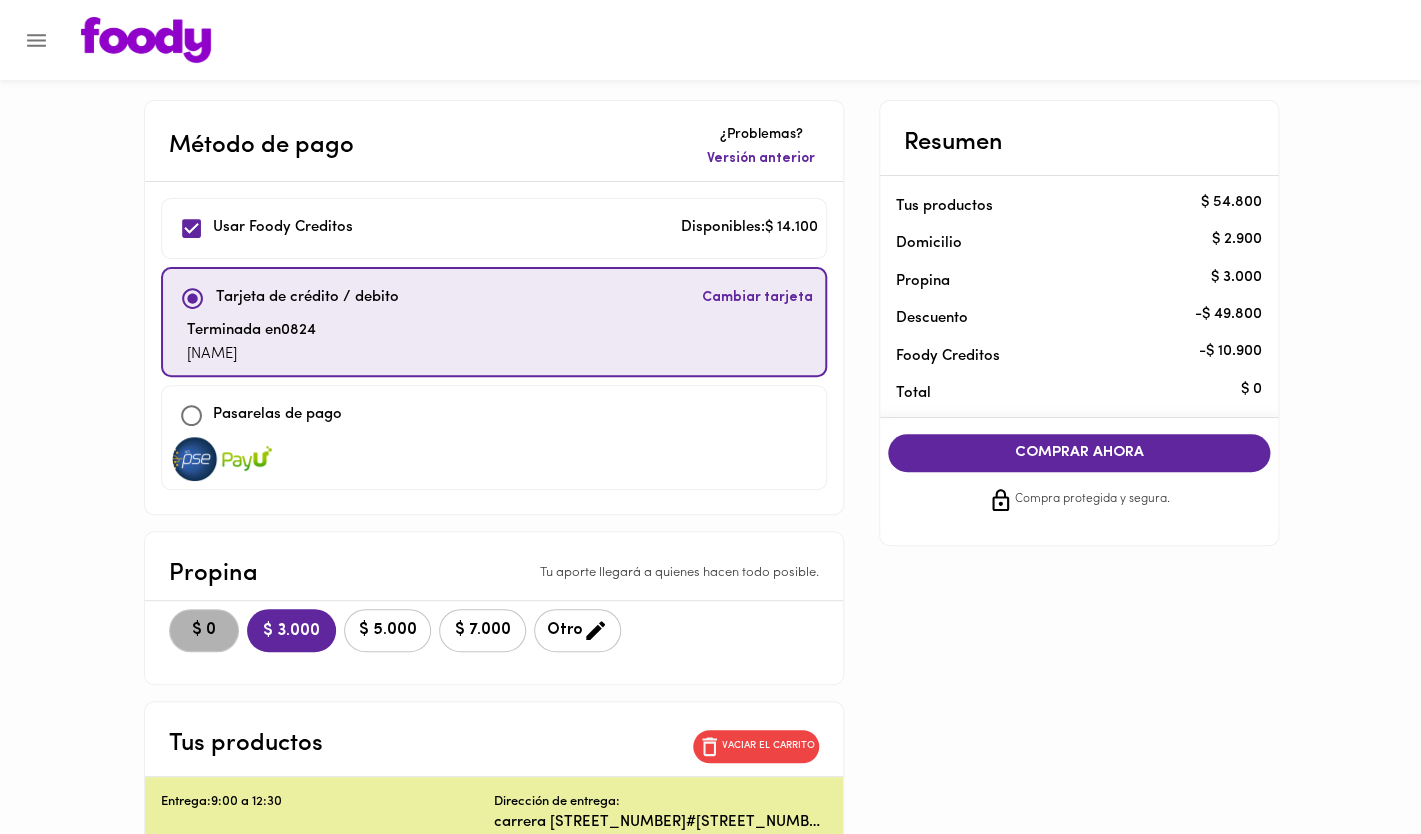 click on "$ 0" at bounding box center (204, 630) 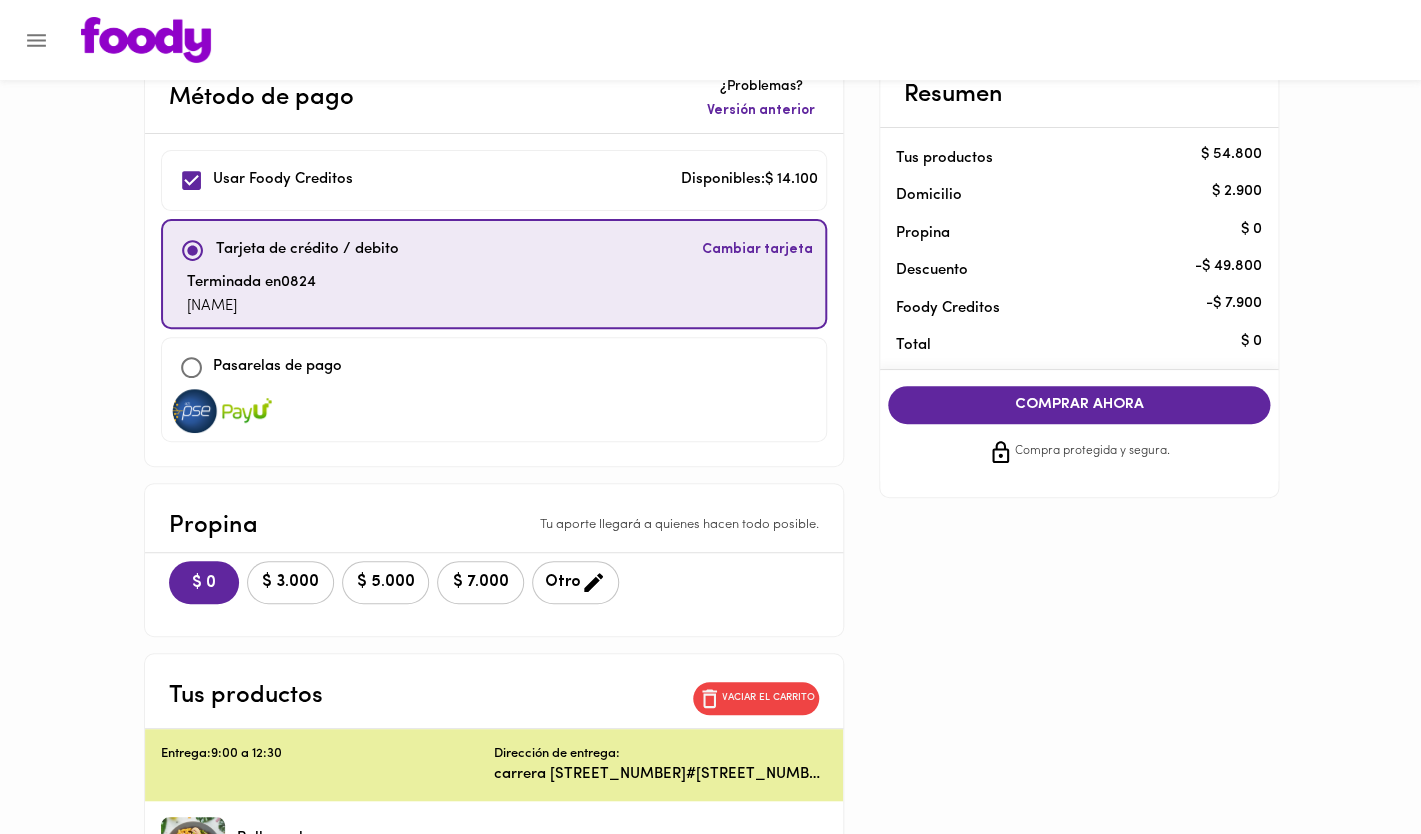 scroll, scrollTop: 0, scrollLeft: 0, axis: both 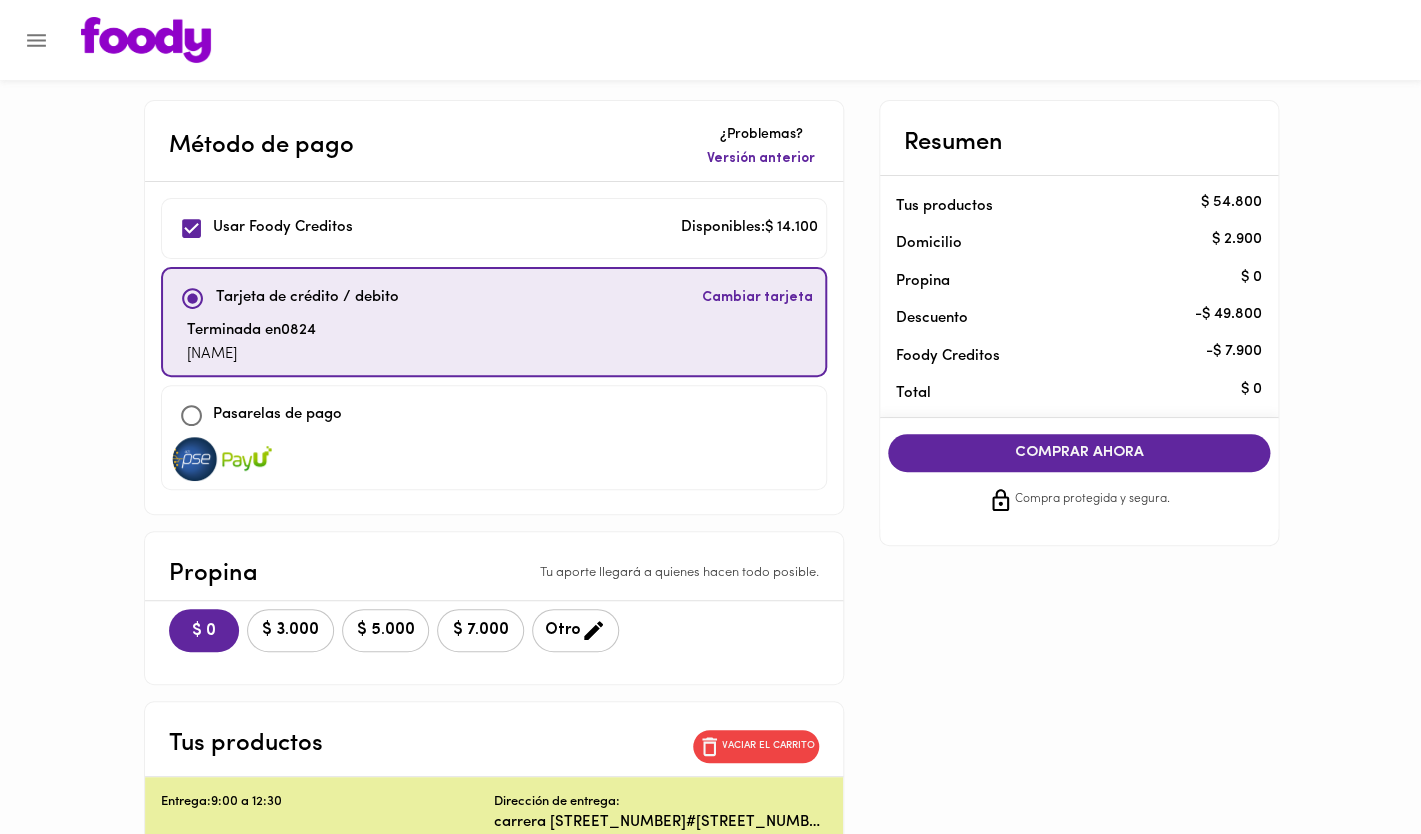 click on "COMPRAR AHORA" at bounding box center (1079, 453) 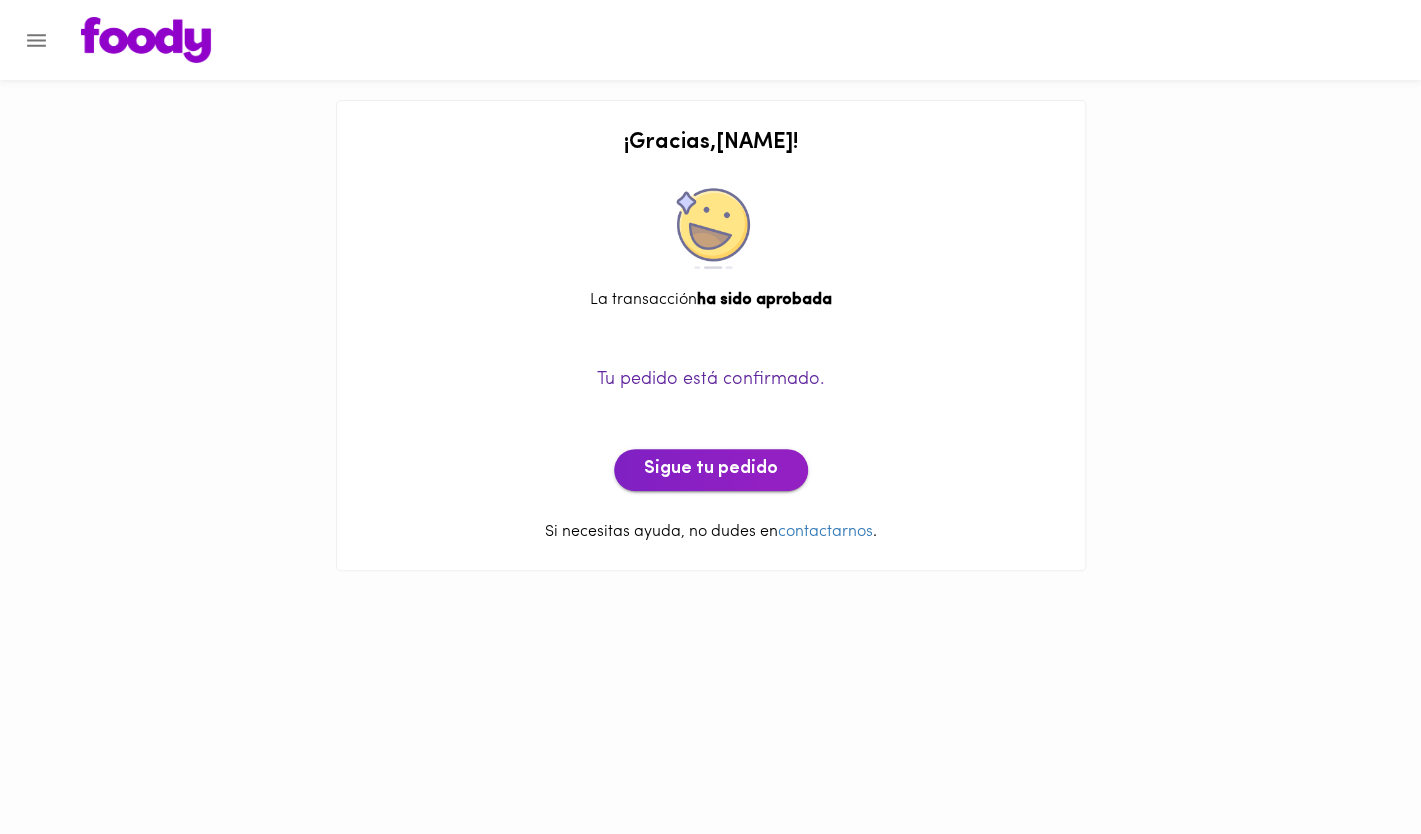 click on "Sigue tu pedido" at bounding box center [711, 470] 